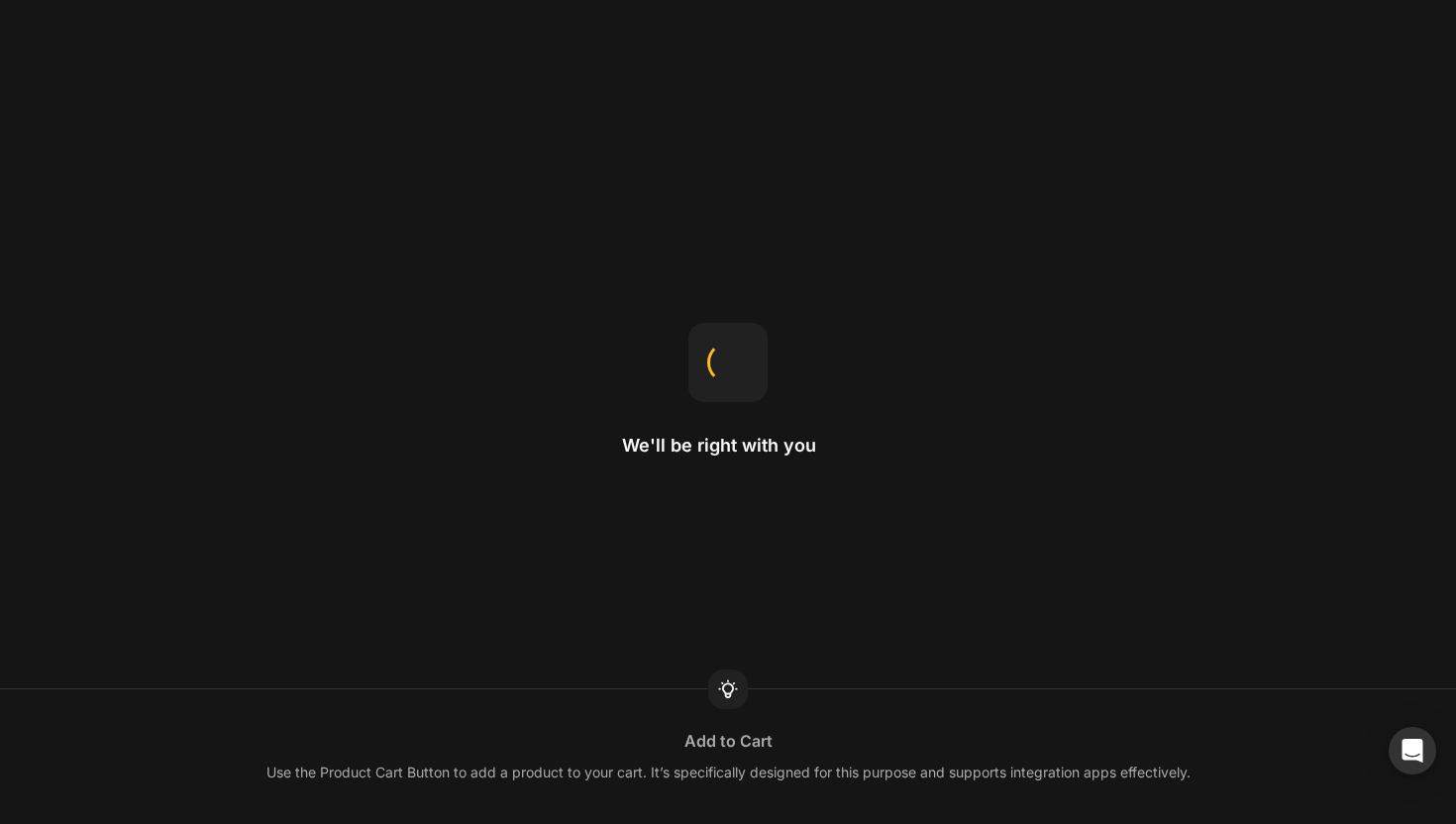 scroll, scrollTop: 0, scrollLeft: 0, axis: both 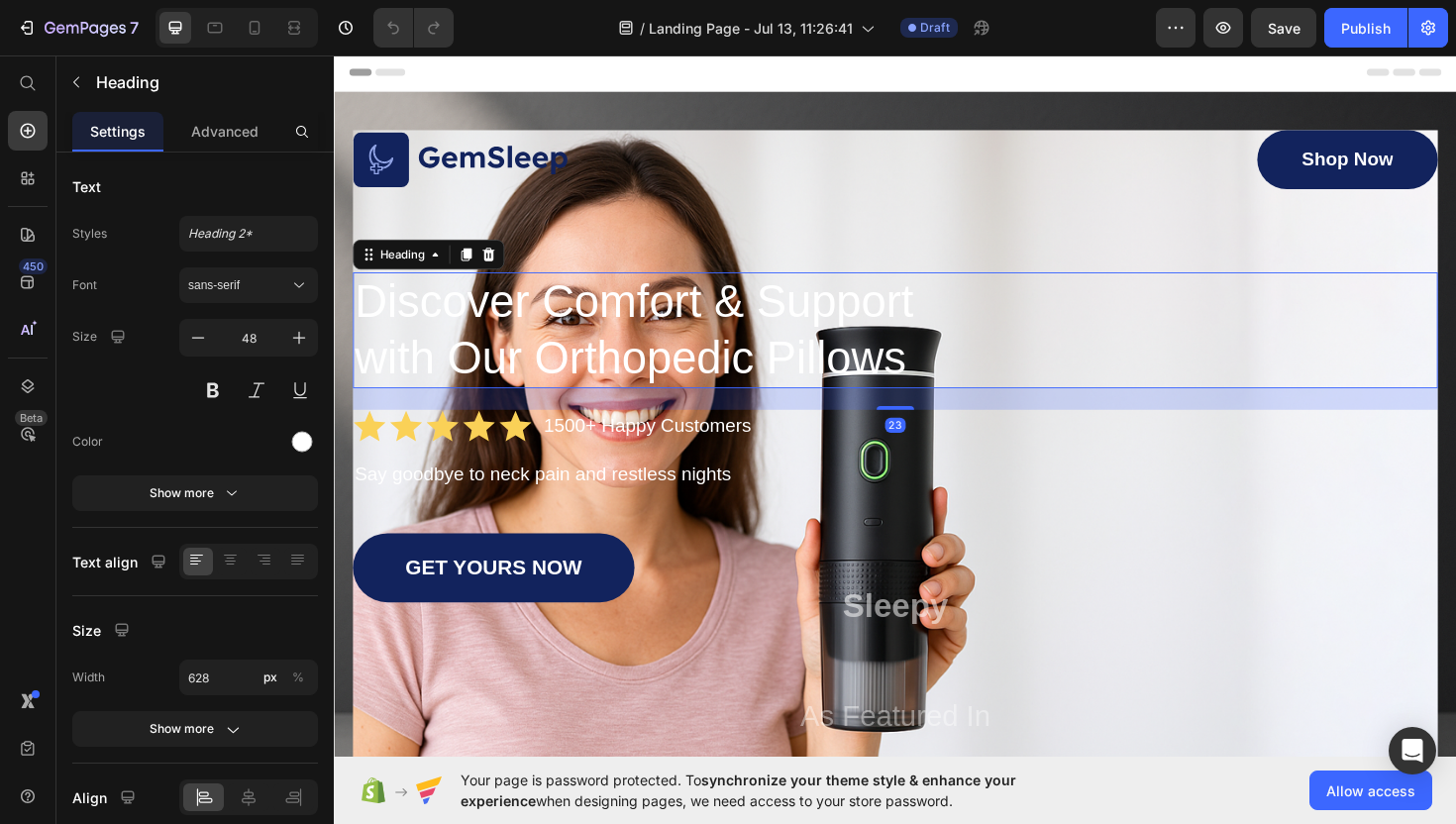 click on "Discover Comfort & Support with Our Orthopedic Pillows" at bounding box center [928, 347] 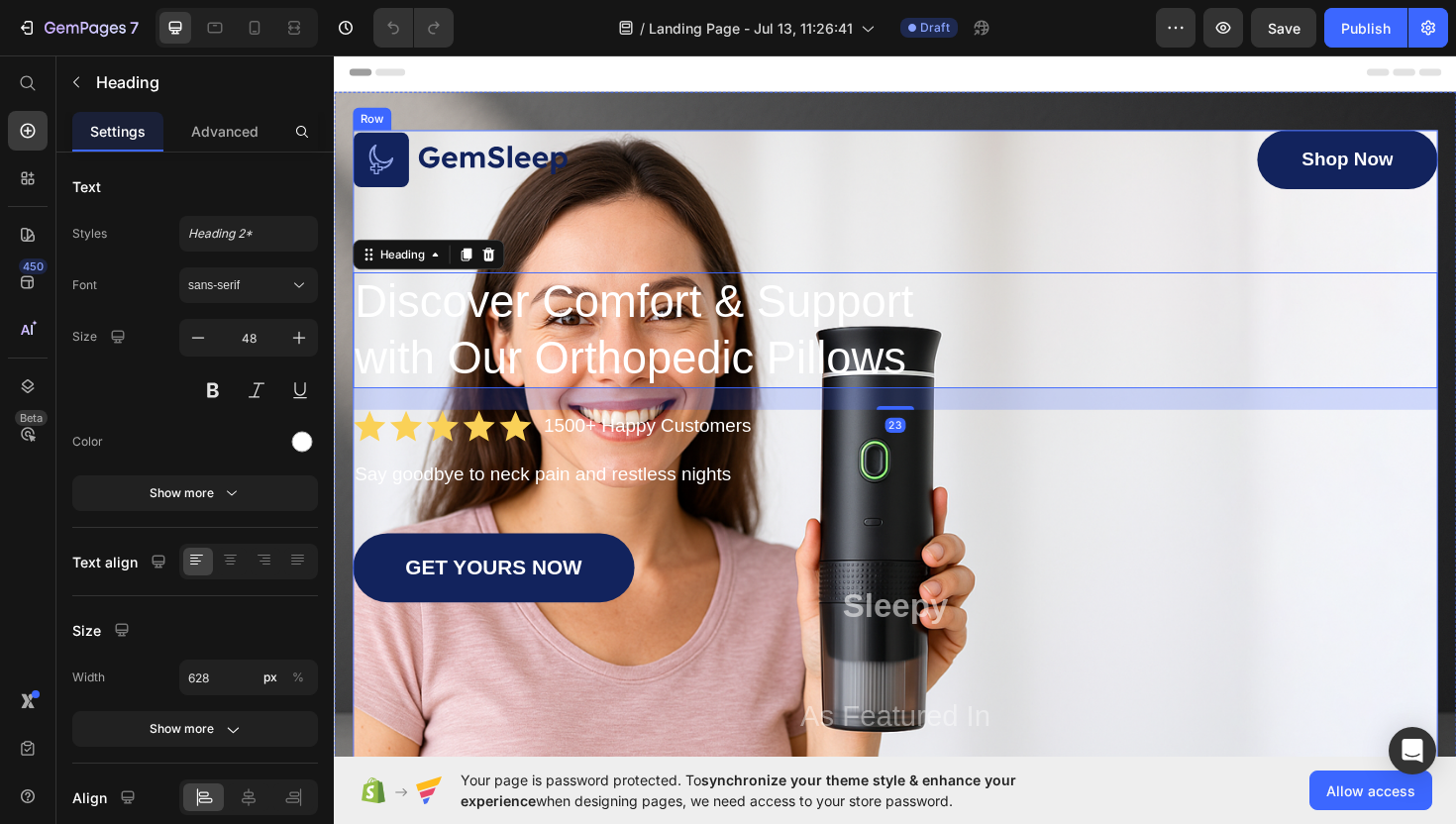 click on "Image Shop Now Button Row Discover Comfort & Support with Our Orthopedic Pillows Heading   23
Icon
Icon
Icon
Icon
Icon Icon List 1500+ Happy Customers Text Block Row Say goodbye to neck pain and restless nights Text Block GET YOURS NOW Button Sleepy Text Block As Featured In Text Block Image Image Image Row" at bounding box center [928, 502] 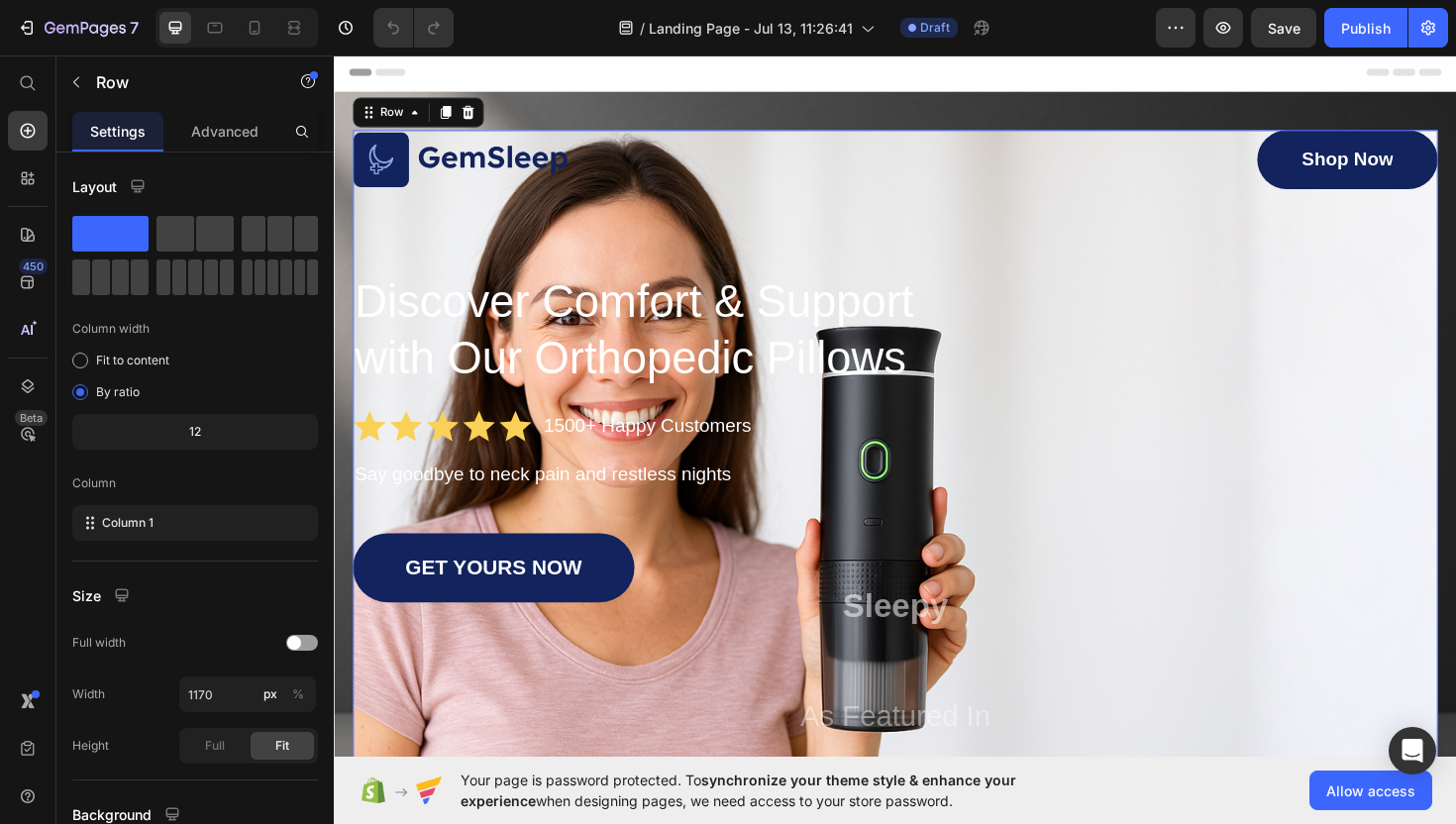 click at bounding box center [639, 166] 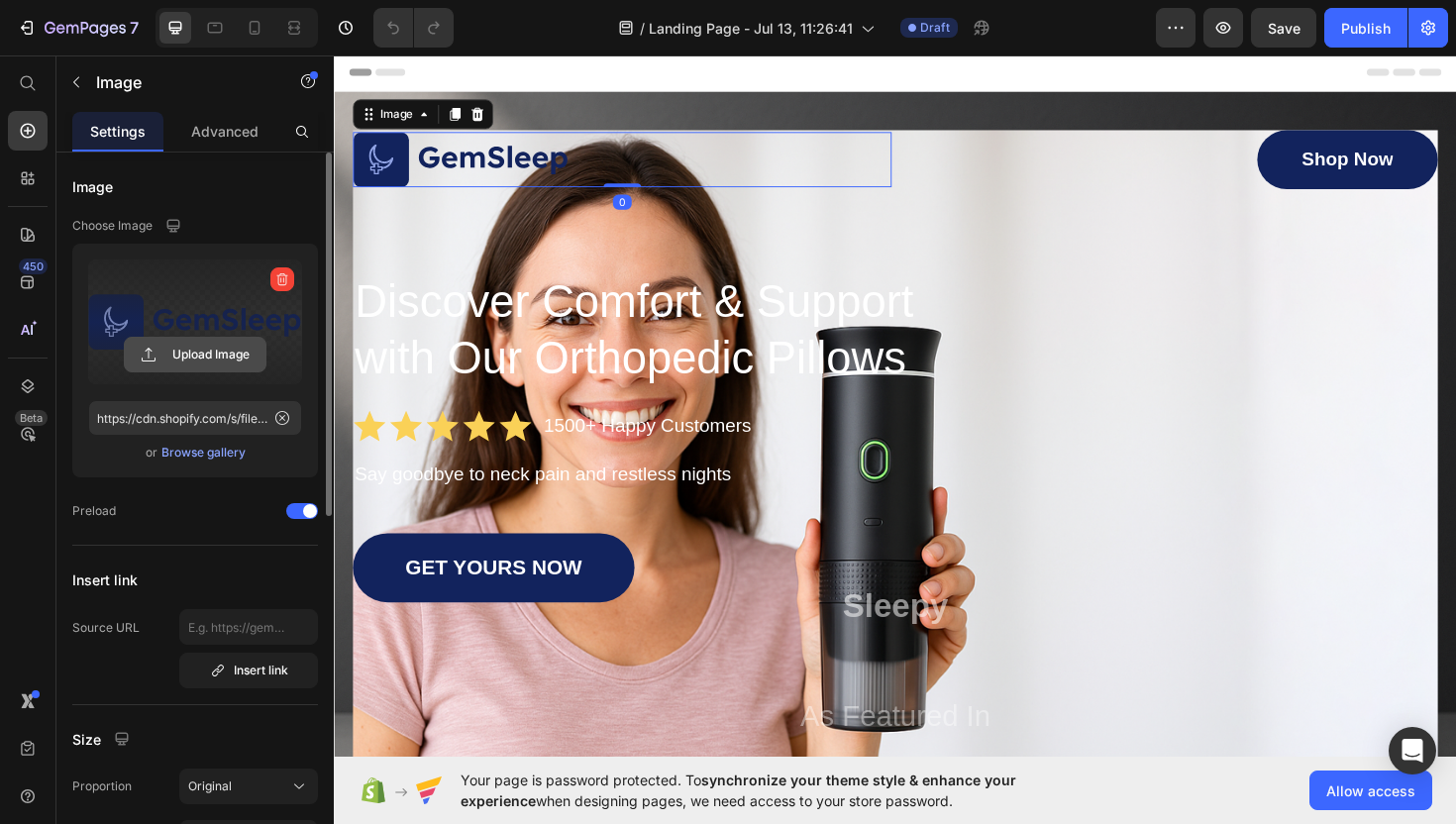 click 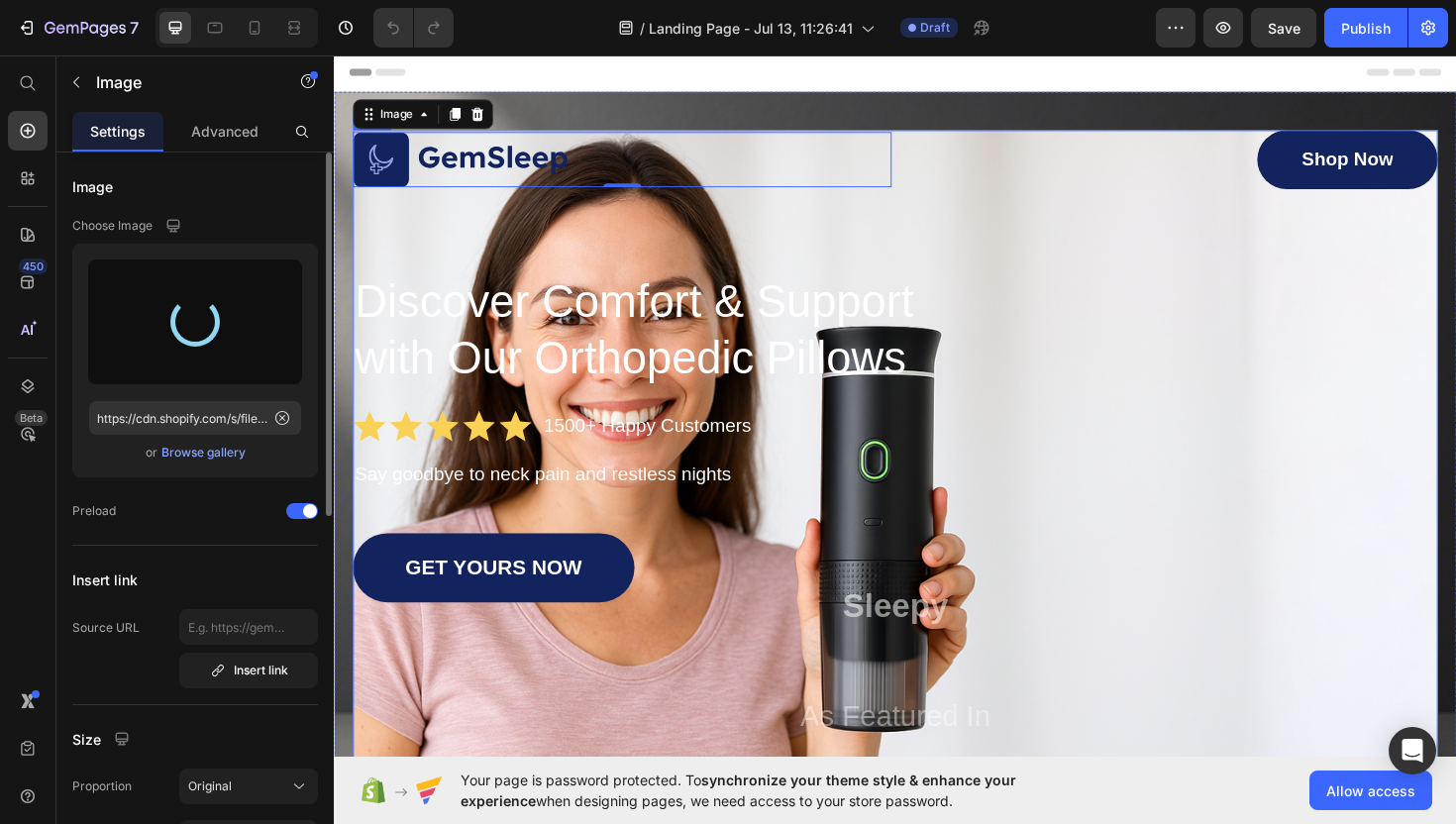 click on "Image   0 Shop Now Button Row Discover Comfort & Support with Our Orthopedic Pillows Heading
Icon
Icon
Icon
Icon
Icon Icon List 1500+ Happy Customers Text Block Row Say goodbye to neck pain and restless nights Text Block GET YOURS NOW Button Sleepy Text Block As Featured In Text Block Image Image Image Row" at bounding box center (928, 502) 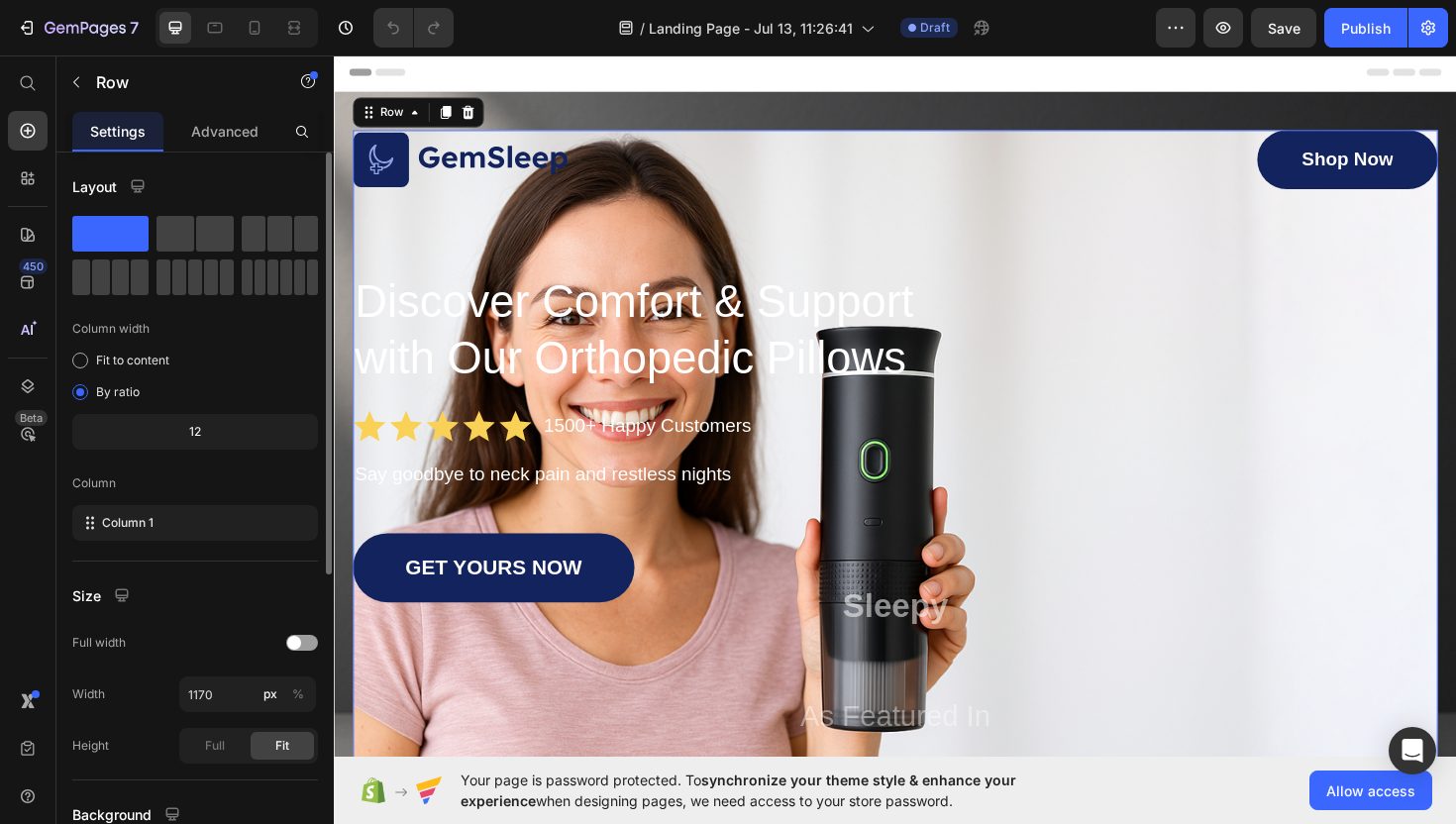 click on "Image Shop Now Button Row Discover Comfort & Support with Our Orthopedic Pillows Heading
Icon
Icon
Icon
Icon
Icon Icon List 1500+ Happy Customers Text Block Row Say goodbye to neck pain and restless nights Text Block GET YOURS NOW Button Sleepy Text Block As Featured In Text Block Image Image Image Row" at bounding box center [928, 502] 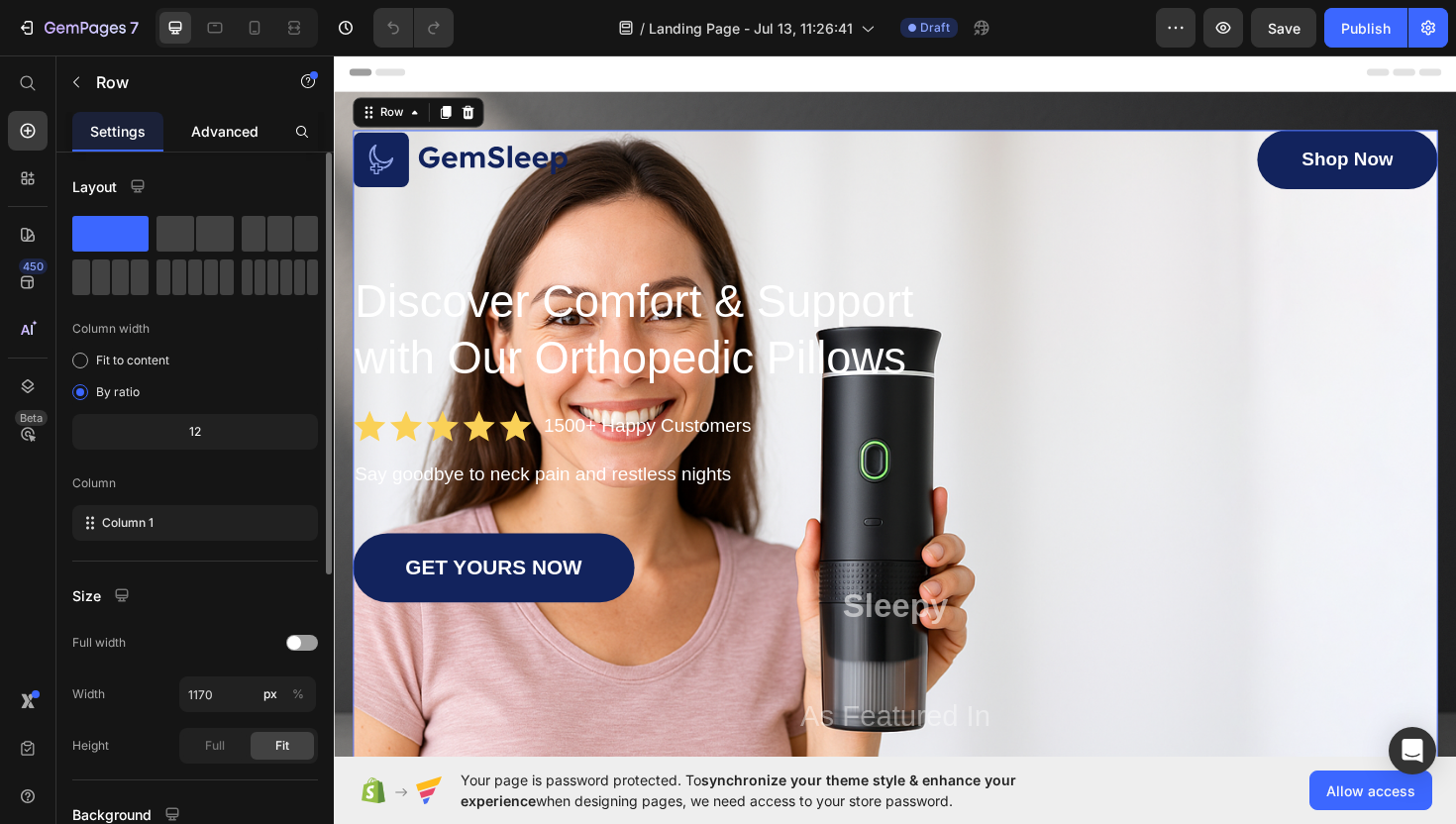 click on "Advanced" 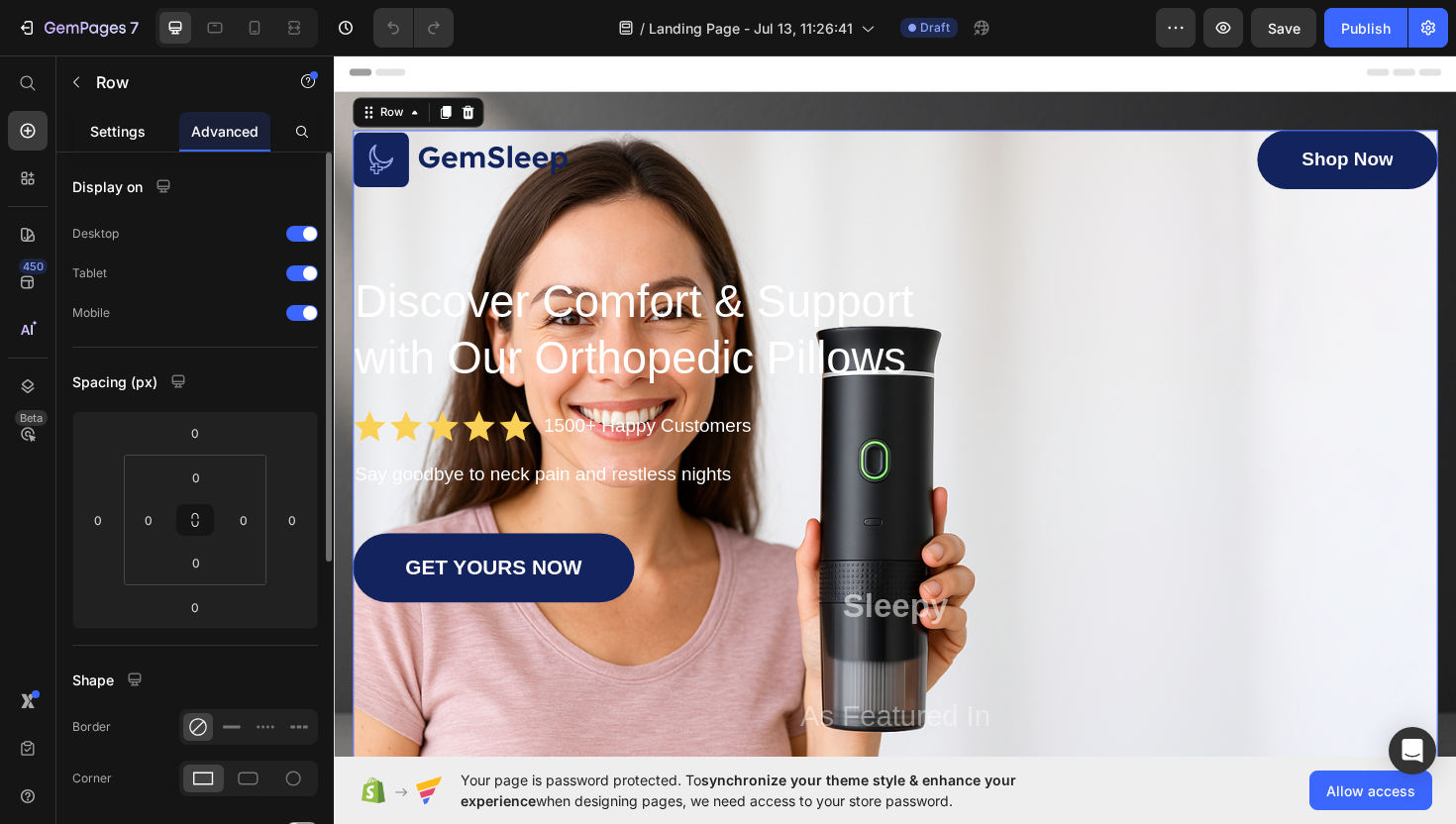 click on "Settings" 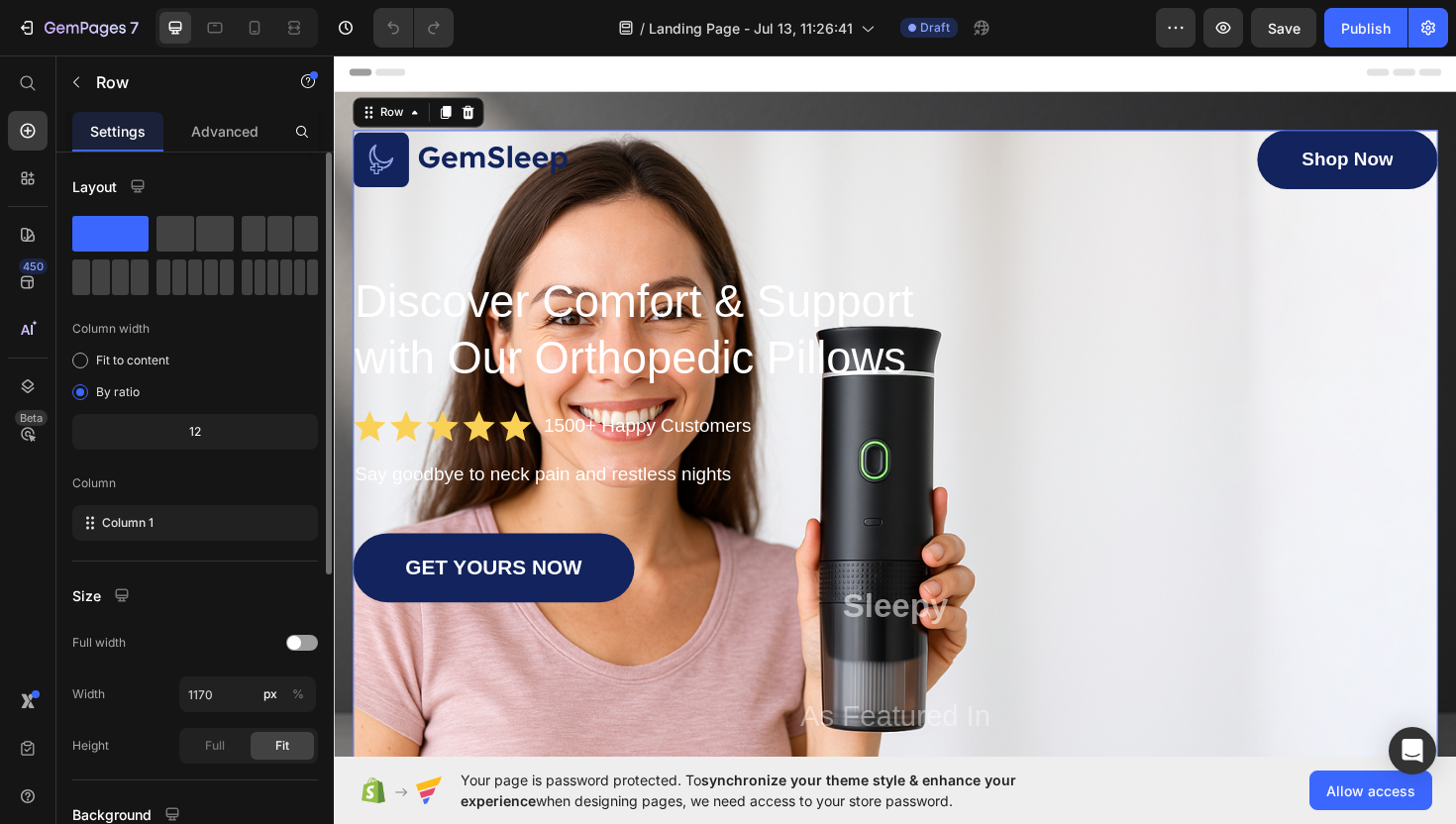 click on "Image Shop Now Button Row Discover Comfort & Support with Our Orthopedic Pillows Heading
Icon
Icon
Icon
Icon
Icon Icon List 1500+ Happy Customers Text Block Row Say goodbye to neck pain and restless nights Text Block GET YOURS NOW Button Sleepy Text Block As Featured In Text Block Image Image Image Row" at bounding box center [928, 502] 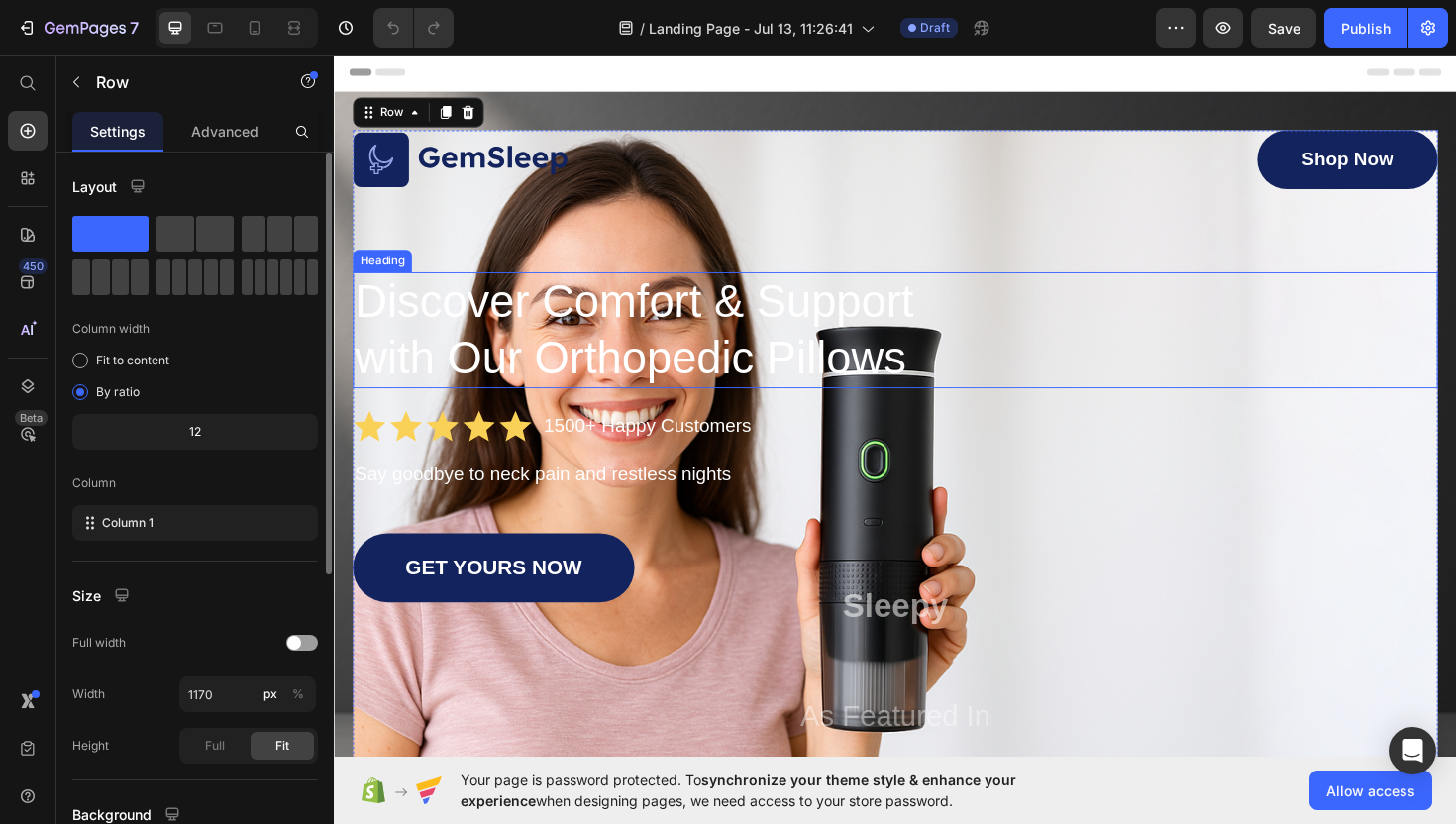 click on "Discover Comfort & Support with Our Orthopedic Pillows" at bounding box center [928, 347] 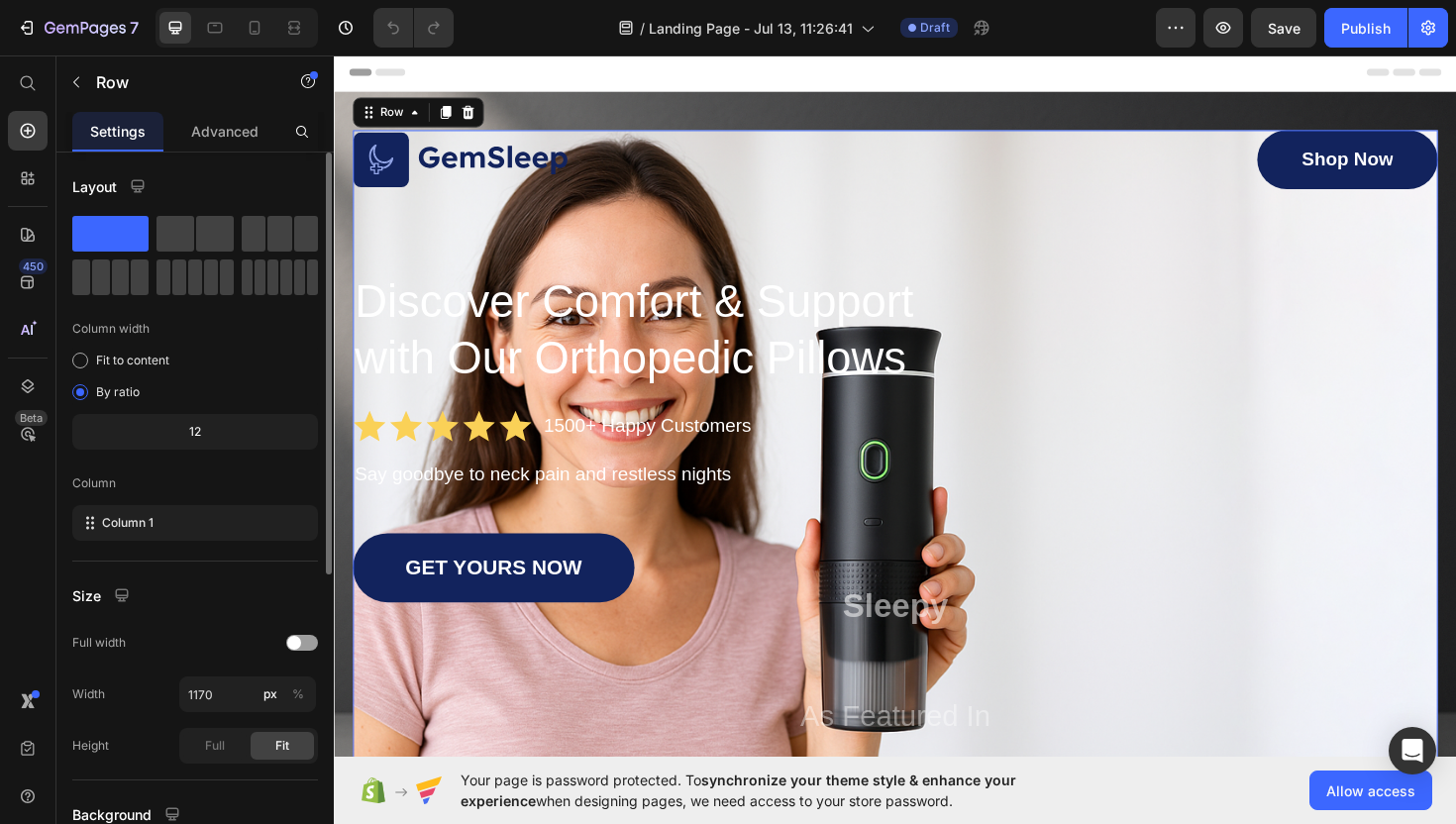 click on "Image Shop Now Button Row Discover Comfort & Support with Our Orthopedic Pillows Heading
Icon
Icon
Icon
Icon
Icon Icon List 1500+ Happy Customers Text Block Row Say goodbye to neck pain and restless nights Text Block GET YOURS NOW Button Sleepy Text Block As Featured In Text Block Image Image Image Row" at bounding box center [928, 502] 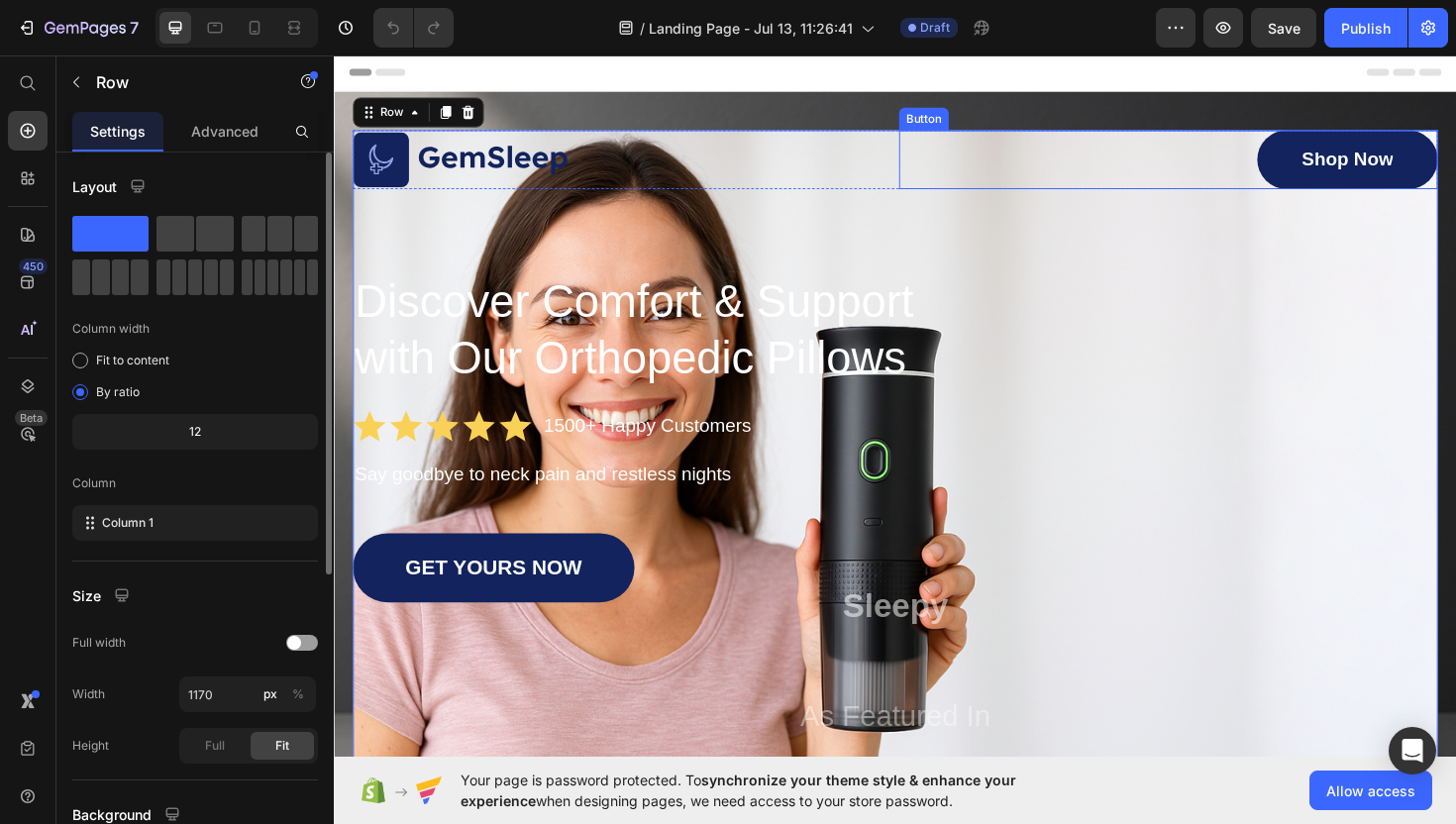 click on "Shop Now Button" at bounding box center [1217, 165] 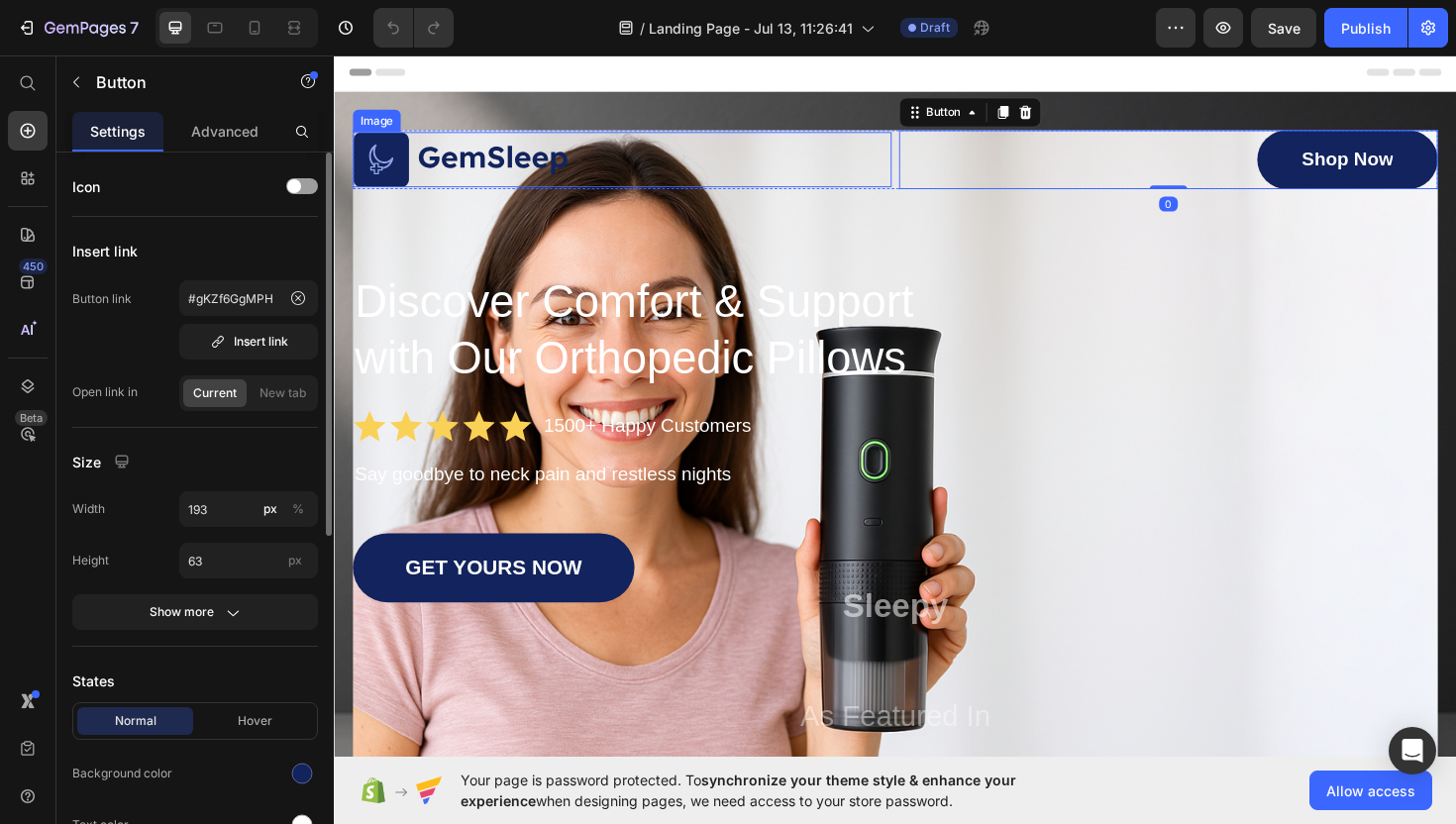 click at bounding box center [639, 166] 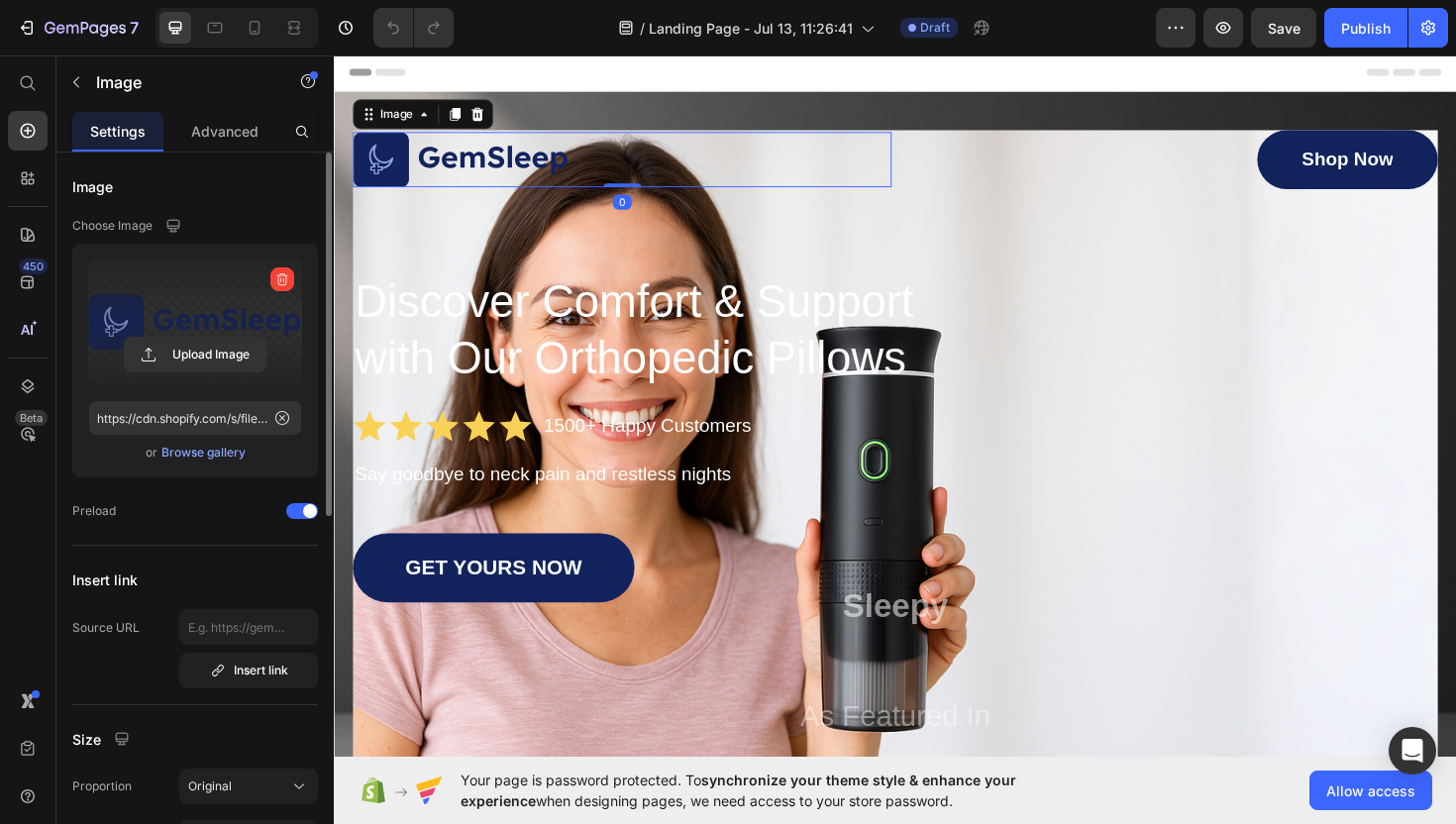 click at bounding box center [195, 322] 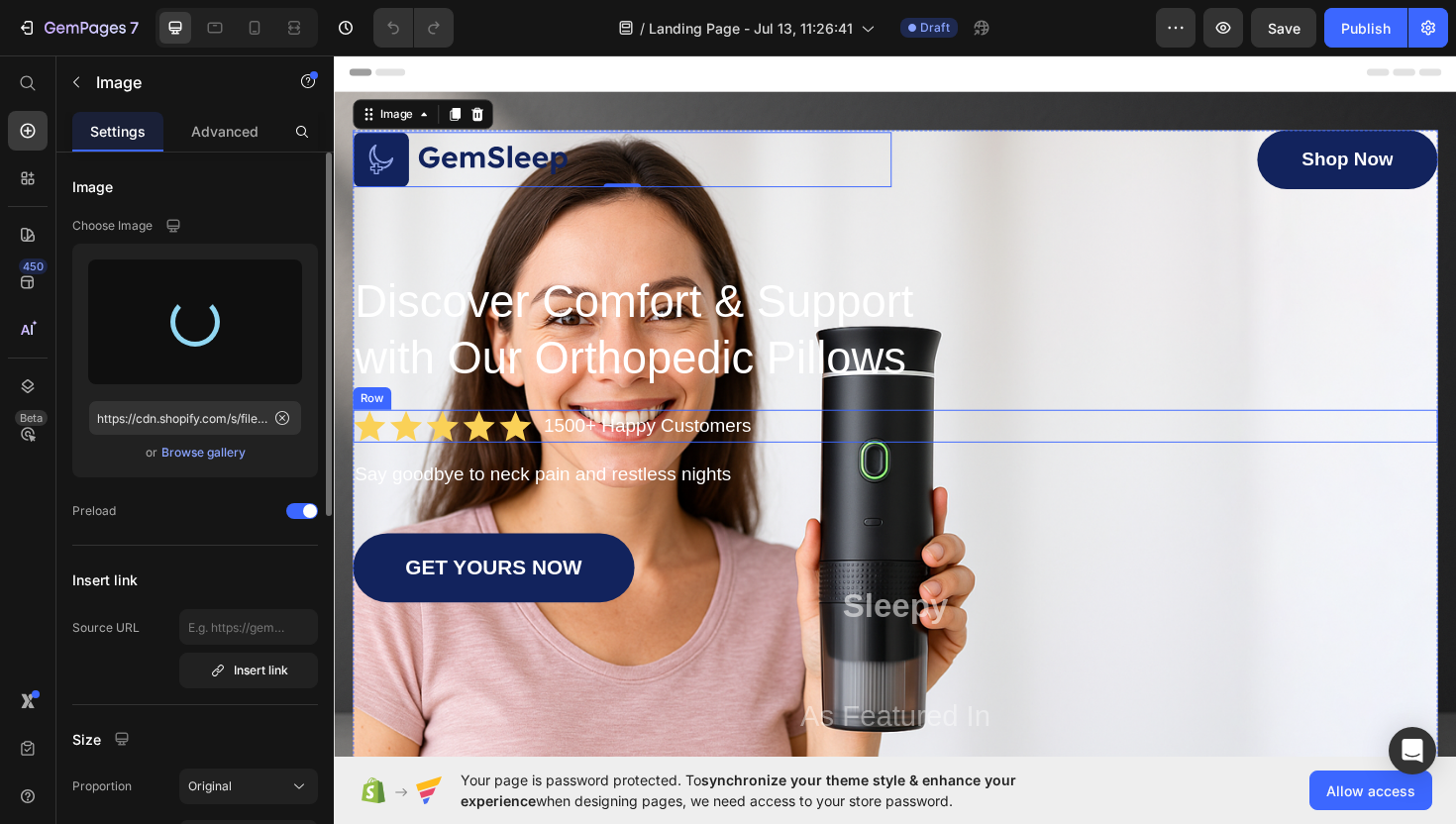 type on "https://cdn.shopify.com/s/files/1/0626/5982/1702/files/gempages_575281205050606418-fcbed414-1af4-4104-9c35-dc1138748357.png" 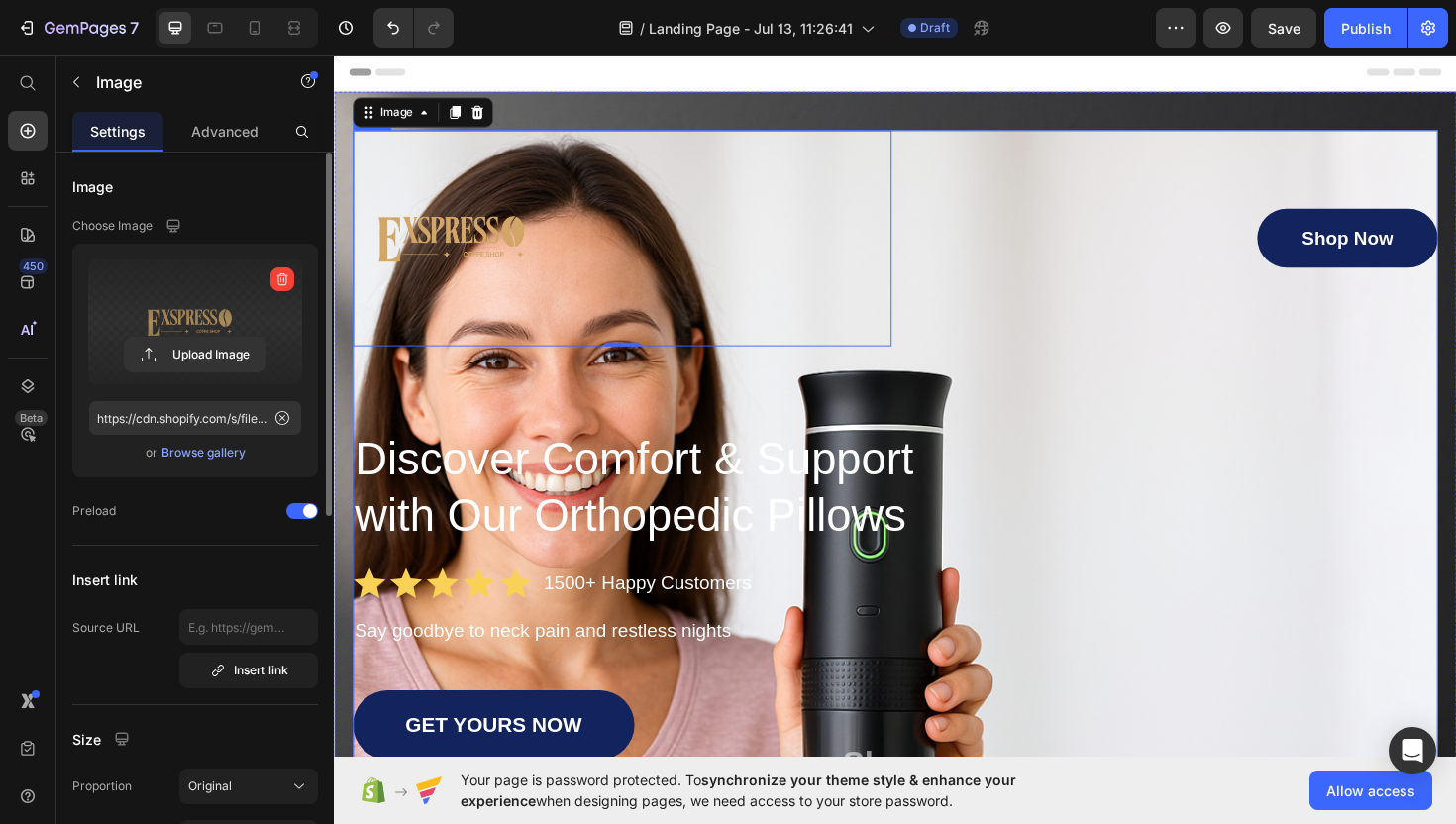click on "Image   0 Shop Now Button Row Discover Comfort & Support with Our Orthopedic Pillows Heading
Icon
Icon
Icon
Icon
Icon Icon List 1500+ Happy Customers Text Block Row Say goodbye to neck pain and restless nights Text Block GET YOURS NOW Button Sleepy Text Block As Featured In Text Block Image Image Image Row" at bounding box center (928, 585) 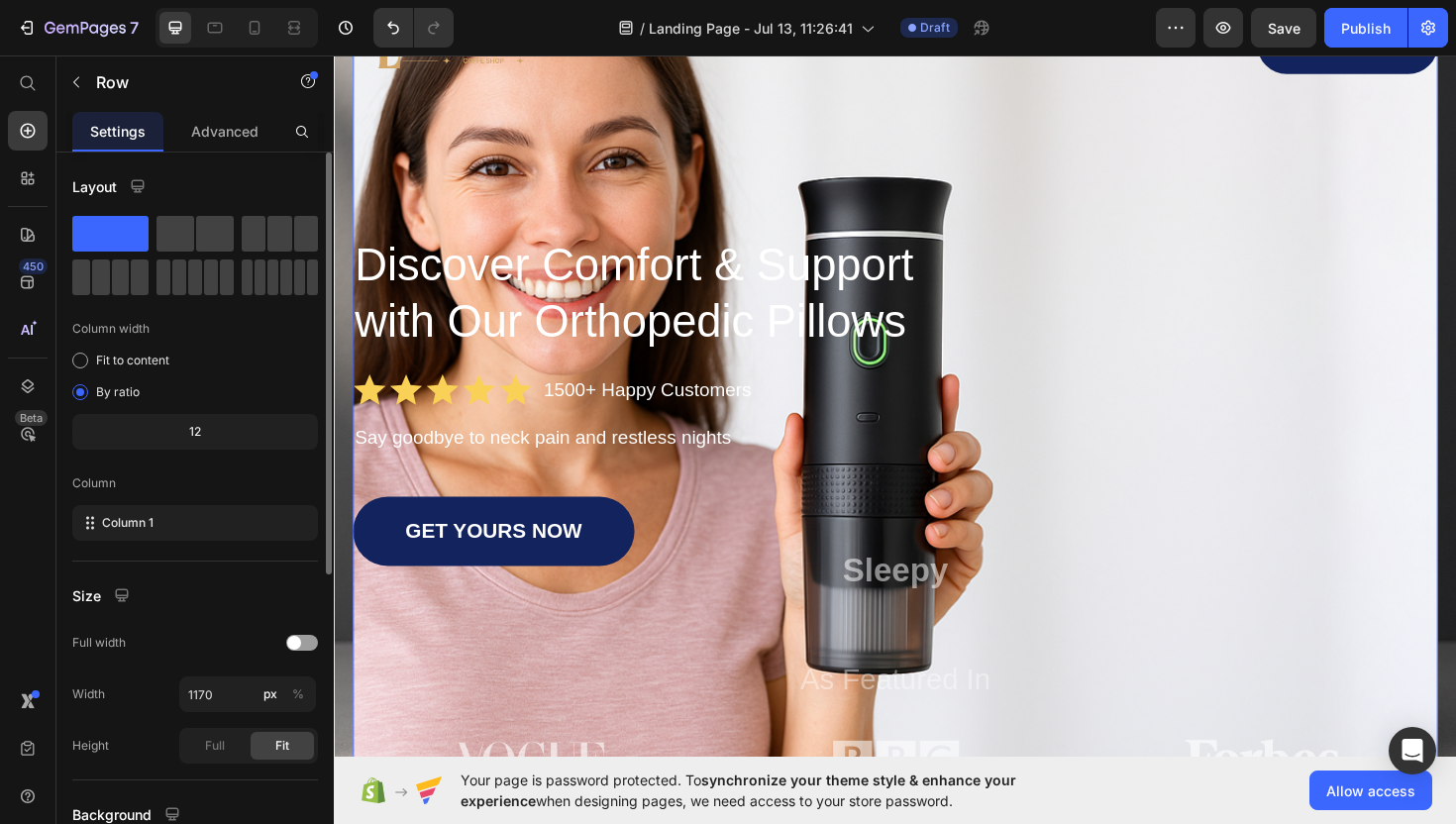 scroll, scrollTop: 221, scrollLeft: 0, axis: vertical 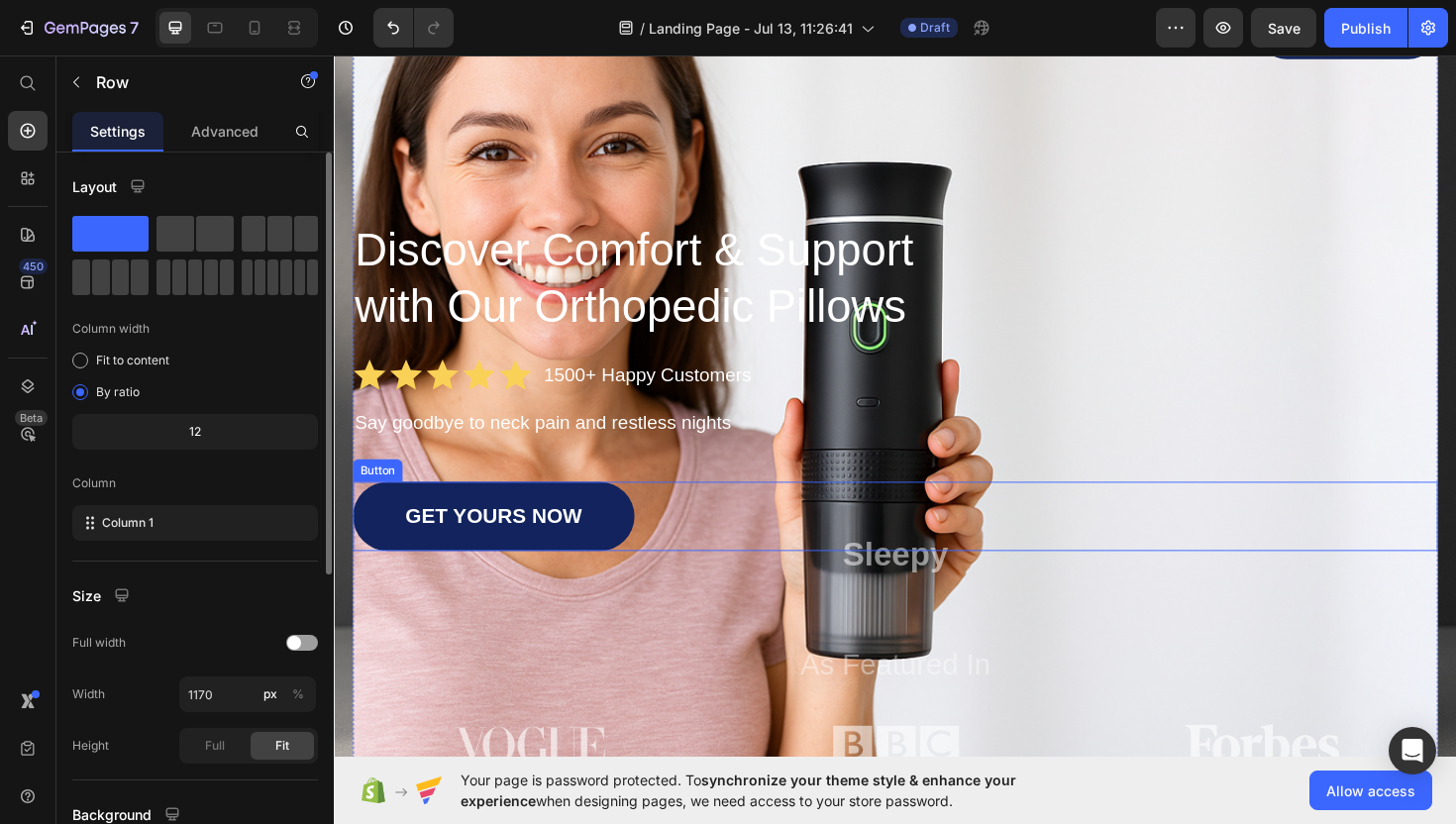 click on "GET YOURS NOW Button" at bounding box center [928, 544] 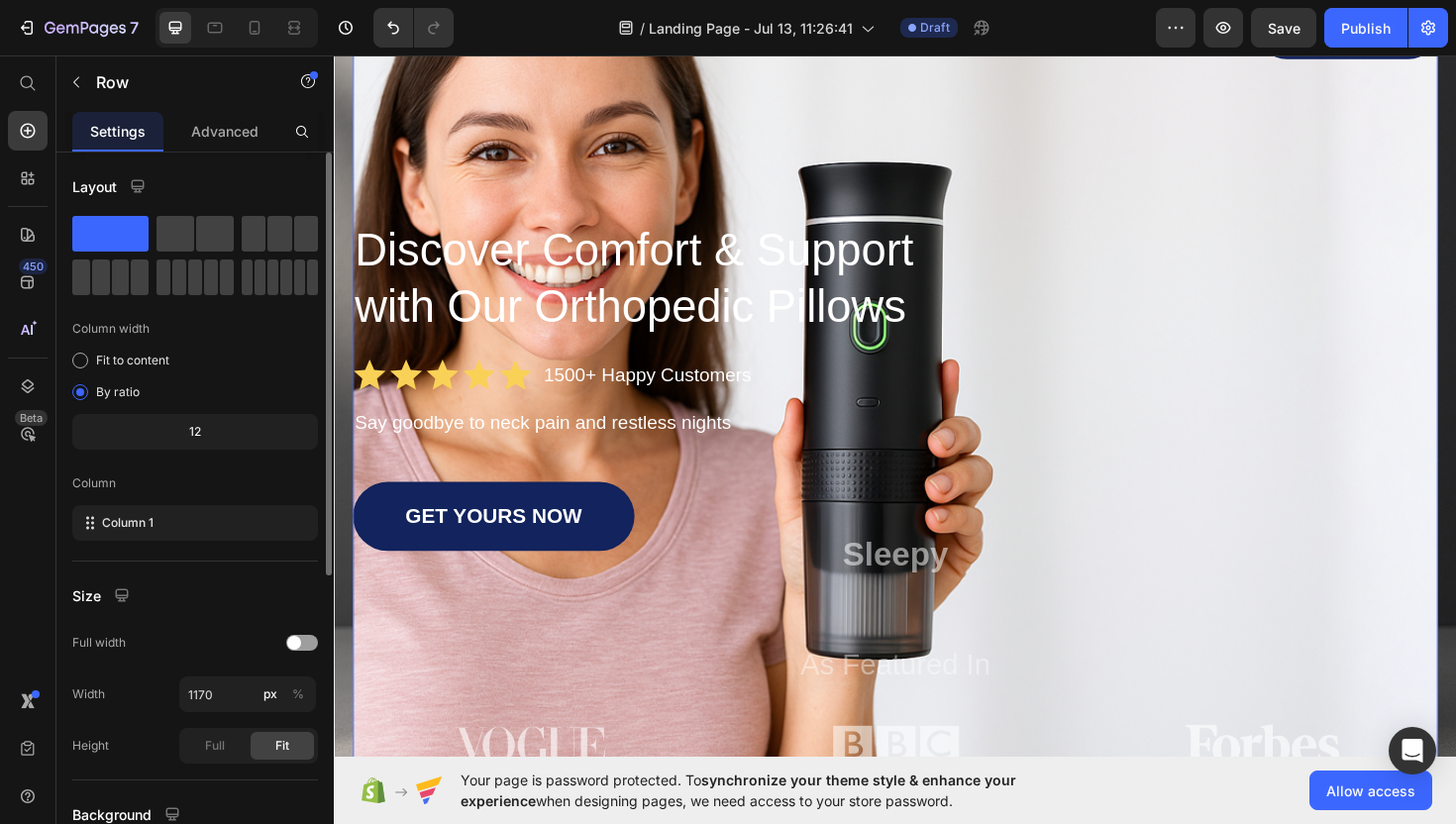 click on "Image Shop Now Button Row Discover Comfort & Support with Our Orthopedic Pillows Heading
Icon
Icon
Icon
Icon
Icon Icon List 1500+ Happy Customers Text Block Row Say goodbye to neck pain and restless nights Text Block GET YOURS NOW Button Sleepy Text Block As Featured In Text Block Image Image Image Row" at bounding box center [928, 364] 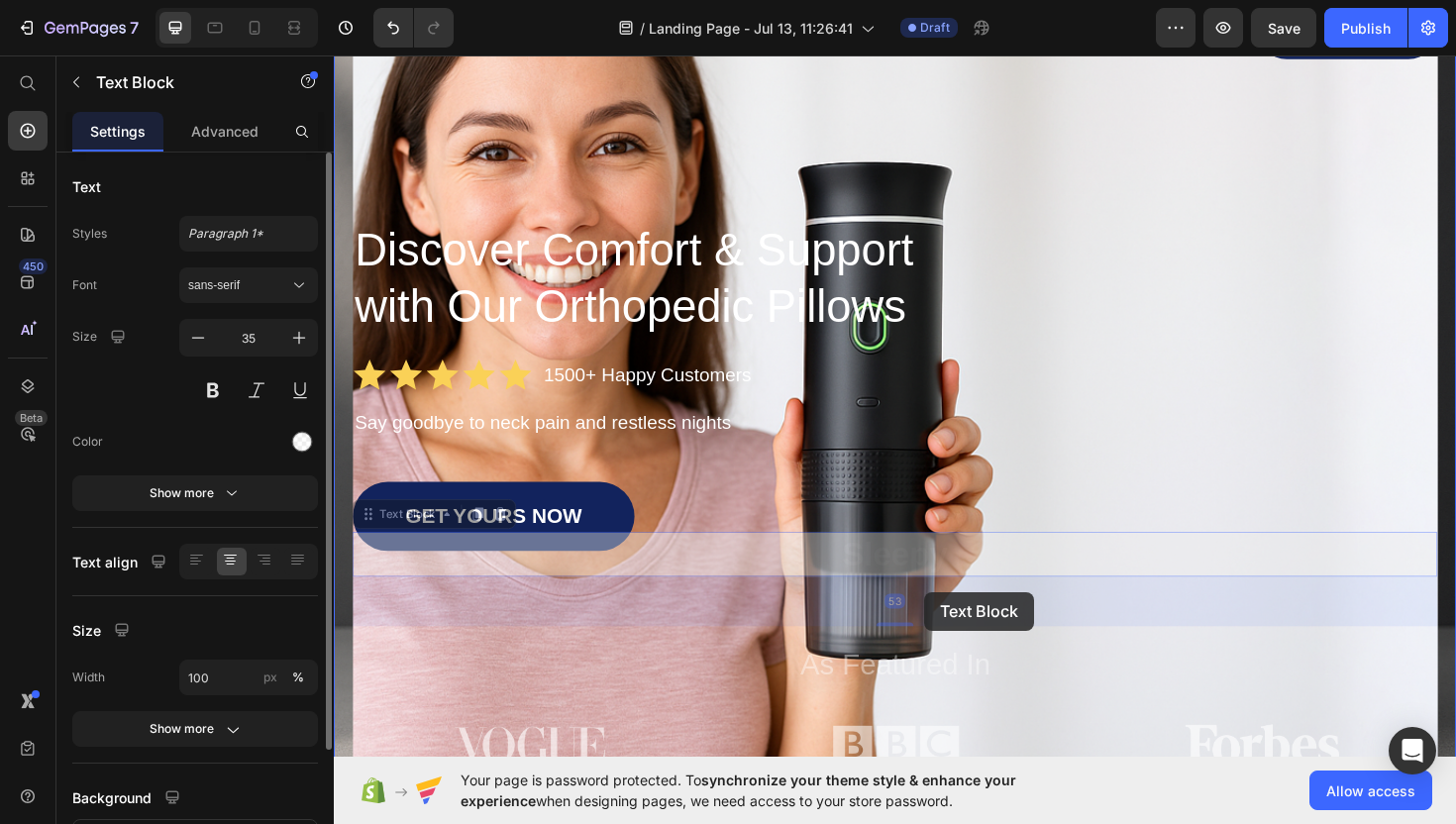 drag, startPoint x: 959, startPoint y: 577, endPoint x: 959, endPoint y: 624, distance: 47 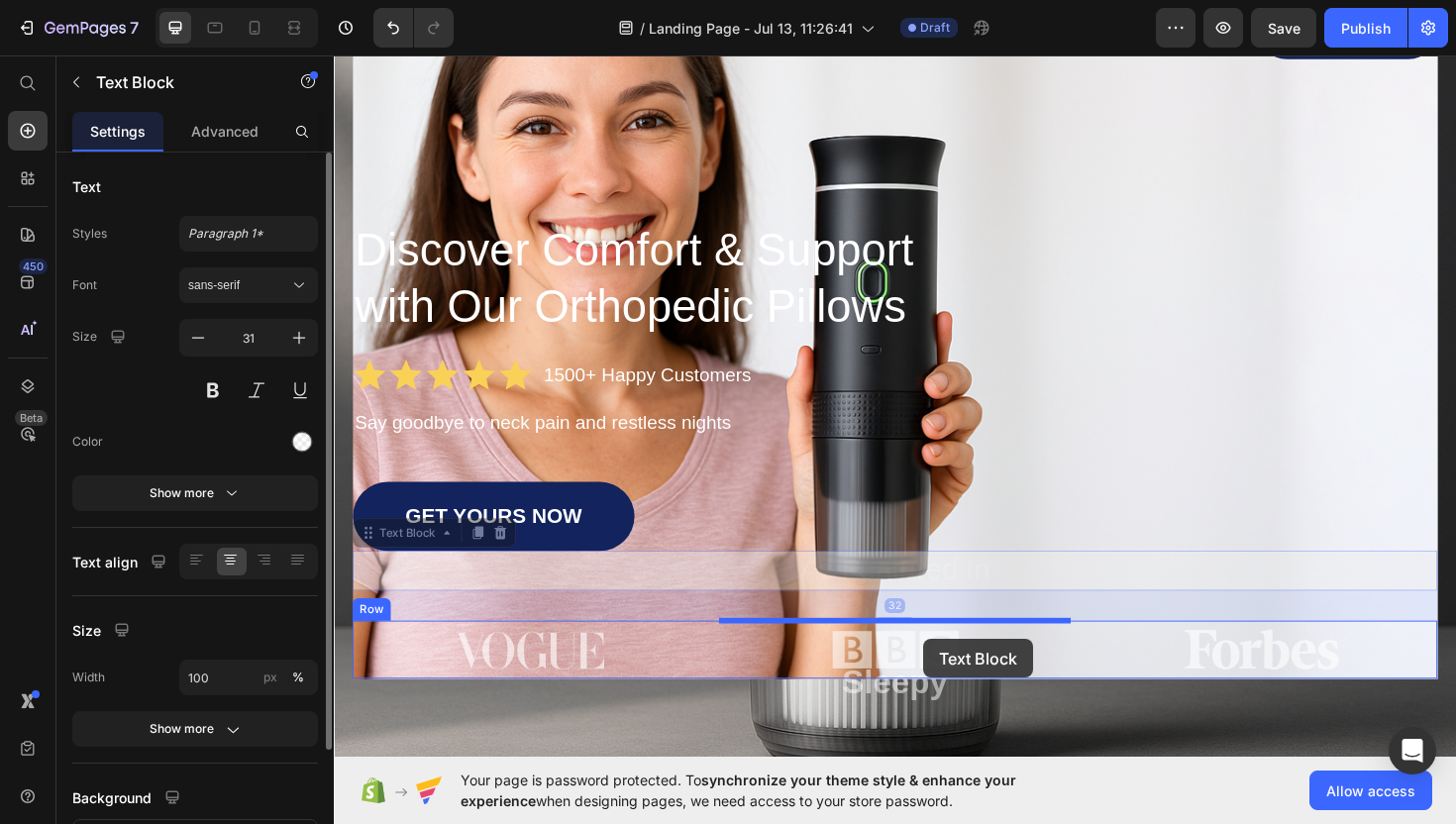 drag, startPoint x: 958, startPoint y: 614, endPoint x: 956, endPoint y: 676, distance: 62.03225 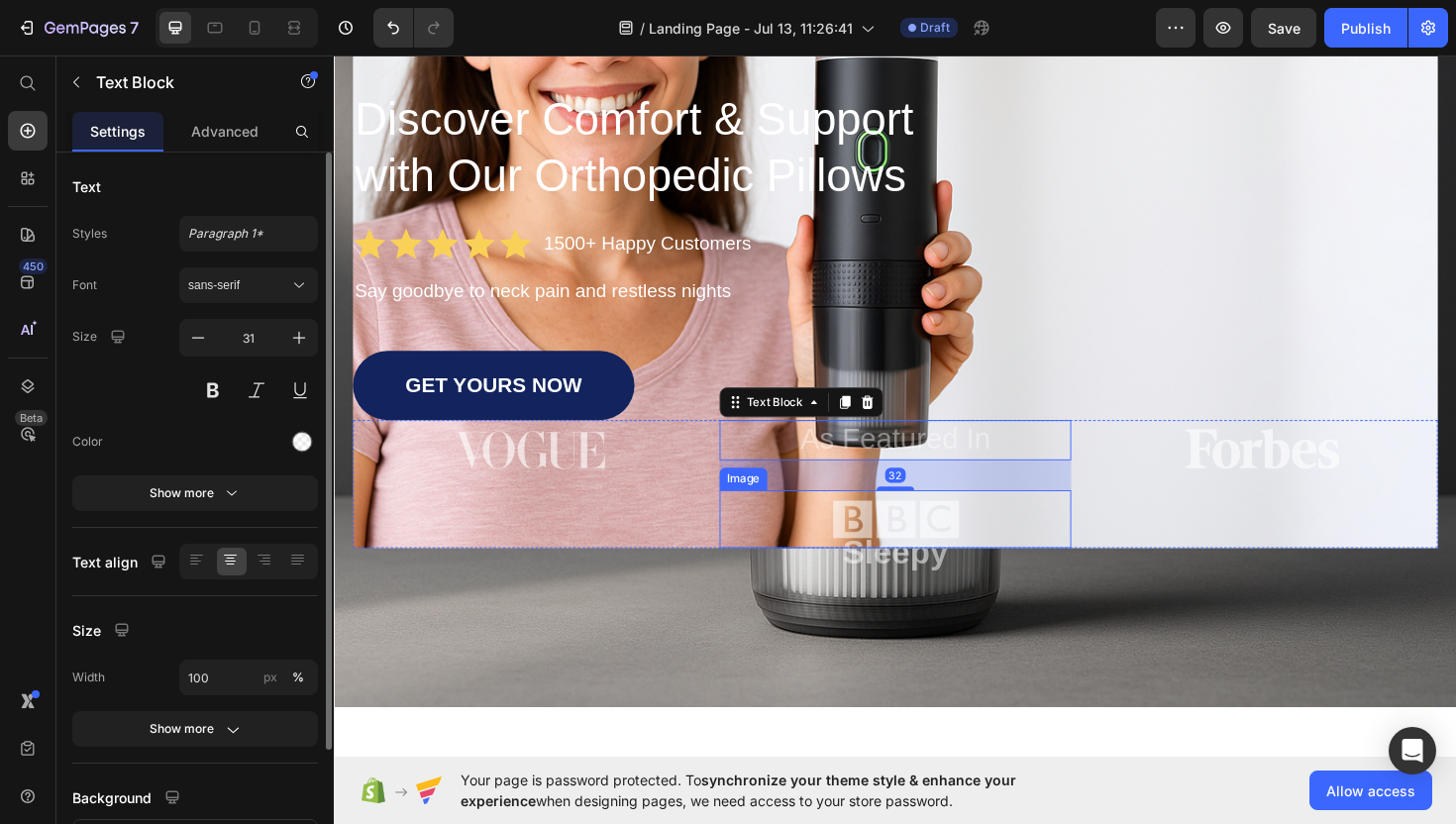 scroll, scrollTop: 392, scrollLeft: 0, axis: vertical 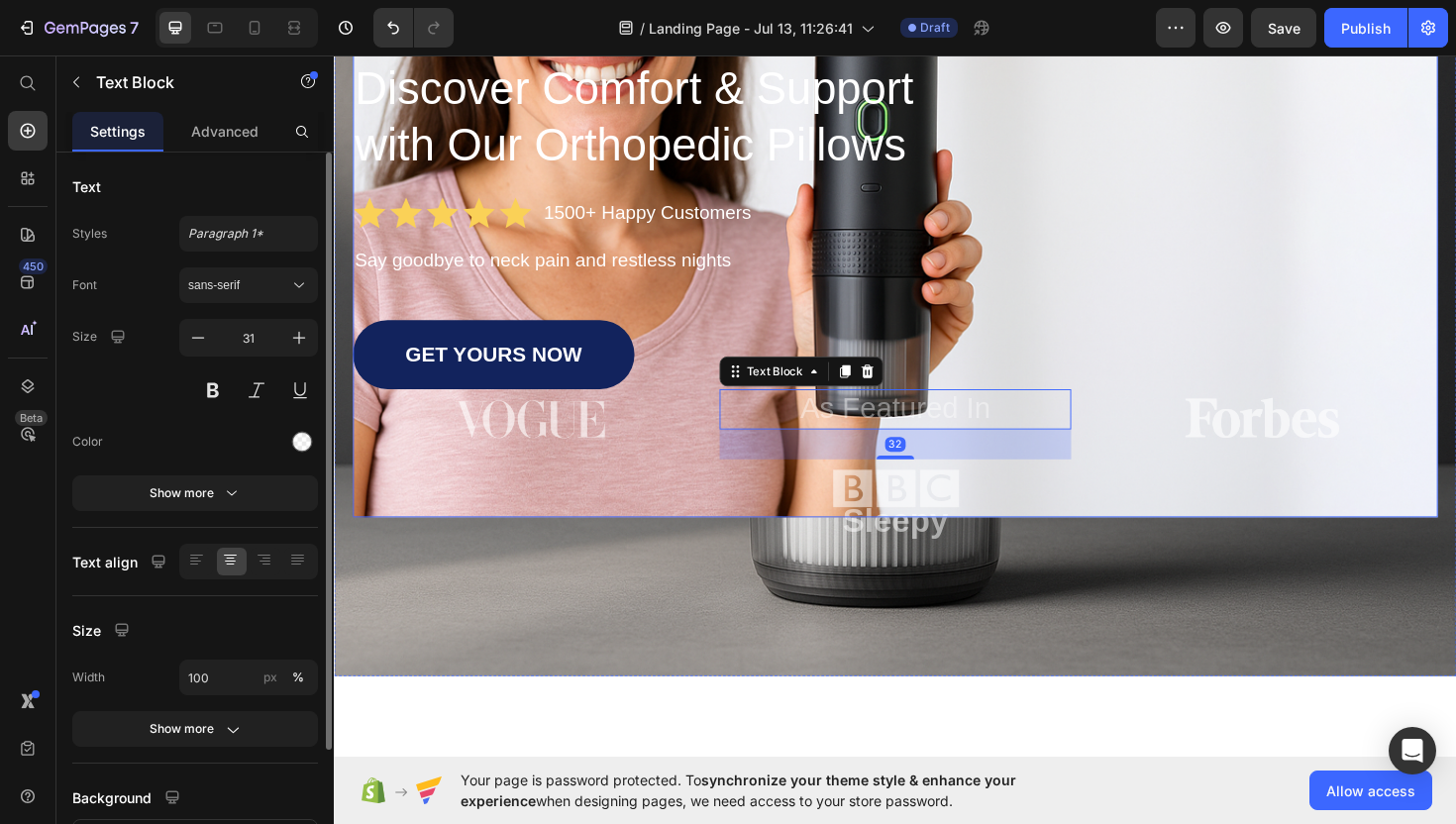 click on "Image Shop Now Button Row Discover Comfort & Support with Our Orthopedic Pillows Heading
Icon
Icon
Icon
Icon
Icon Icon List 1500+ Happy Customers Text Block Row Say goodbye to neck pain and restless nights Text Block GET YOURS NOW Button Image As Featured In Text Block   32 Image Image Row" at bounding box center [928, 144] 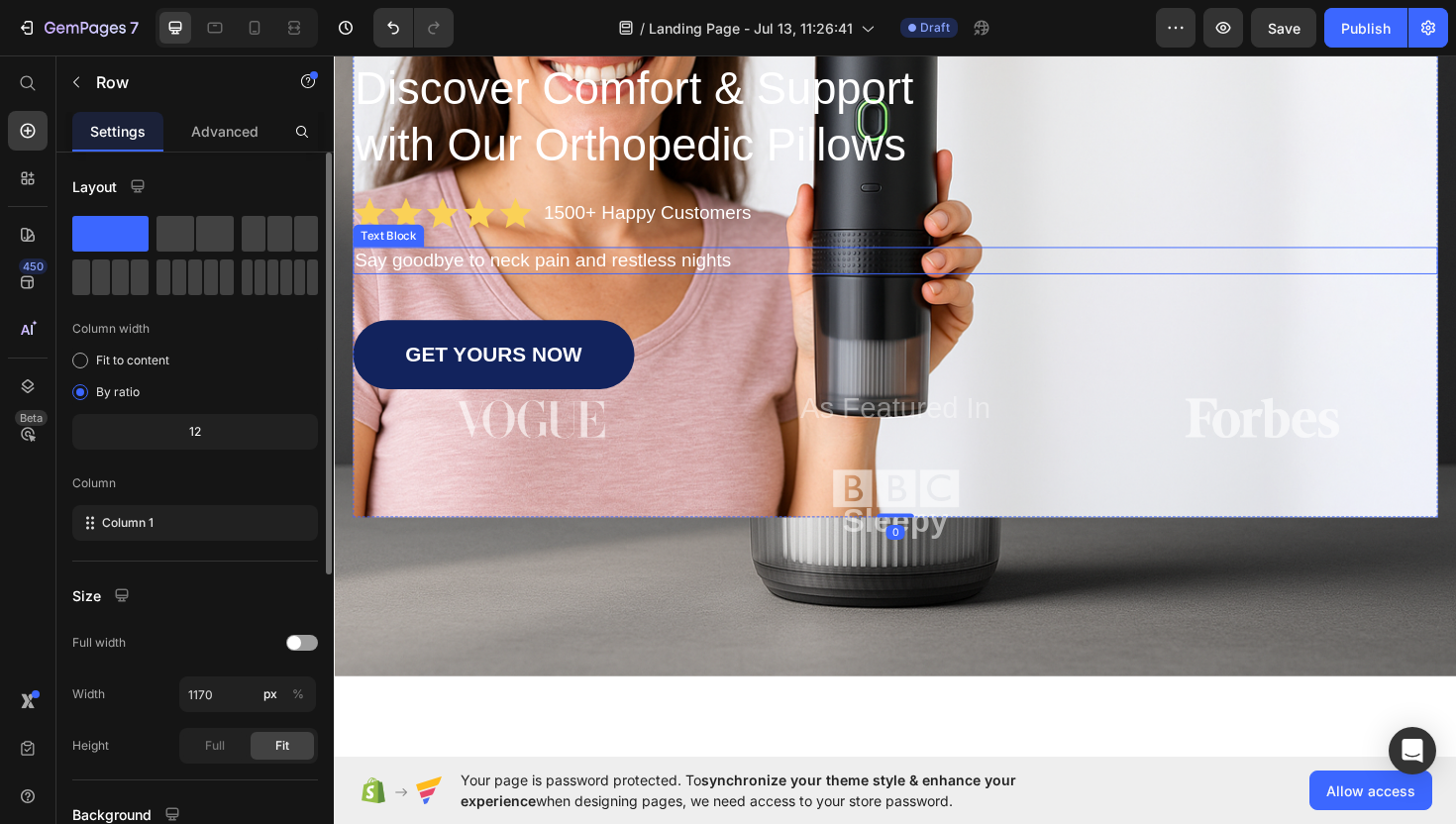 click on "Image Shop Now Button Row Discover Comfort & Support with Our Orthopedic Pillows Heading
Icon
Icon
Icon
Icon
Icon Icon List 1500+ Happy Customers Text Block Row Say goodbye to neck pain and restless nights Text Block GET YOURS NOW Button Image As Featured In Text Block Image Image Row" at bounding box center [928, 144] 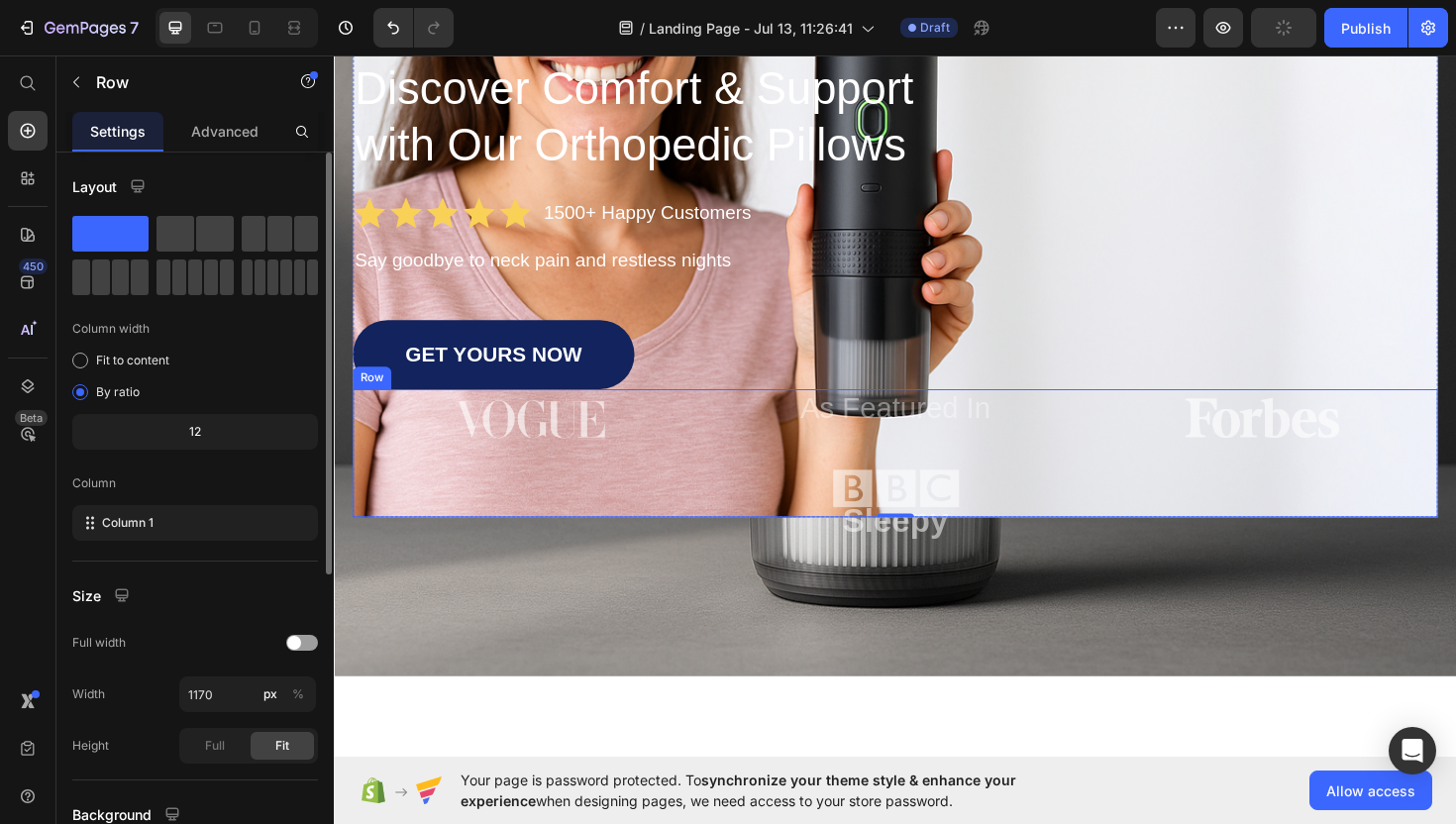 click on "Image" at bounding box center [540, 476] 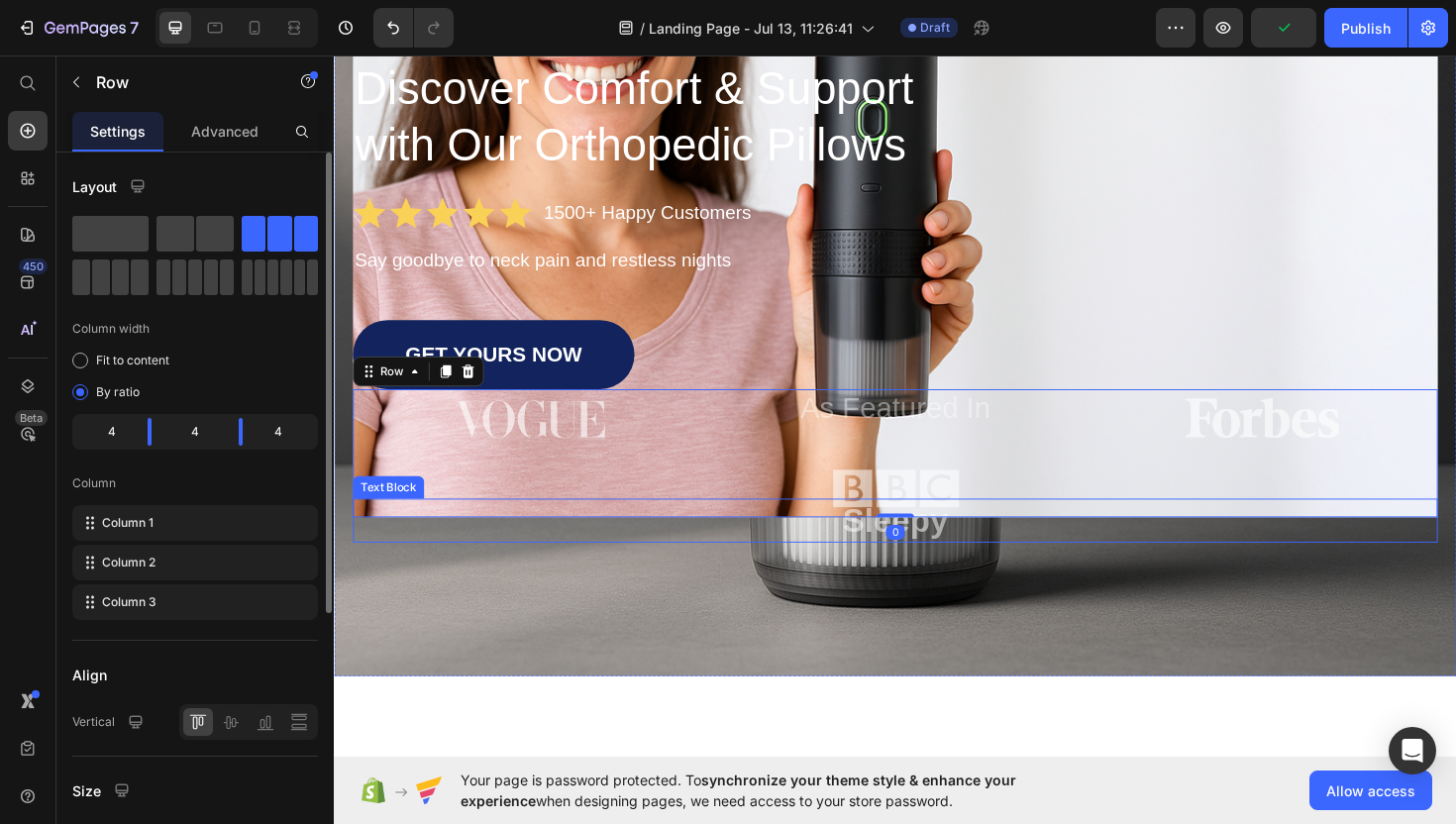 click on "Sleepy" at bounding box center [928, 549] 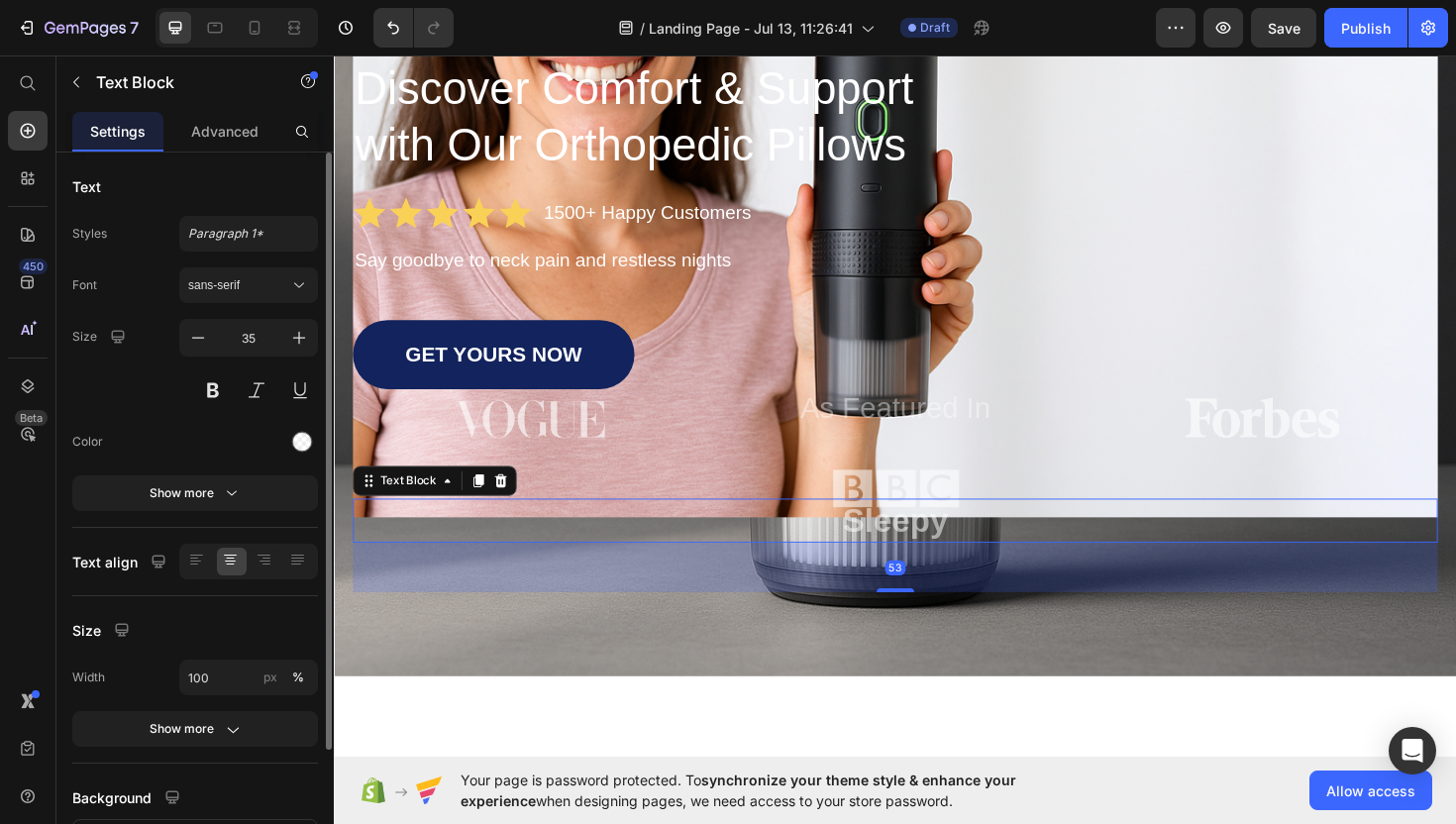 click on "Sleepy" at bounding box center (928, 549) 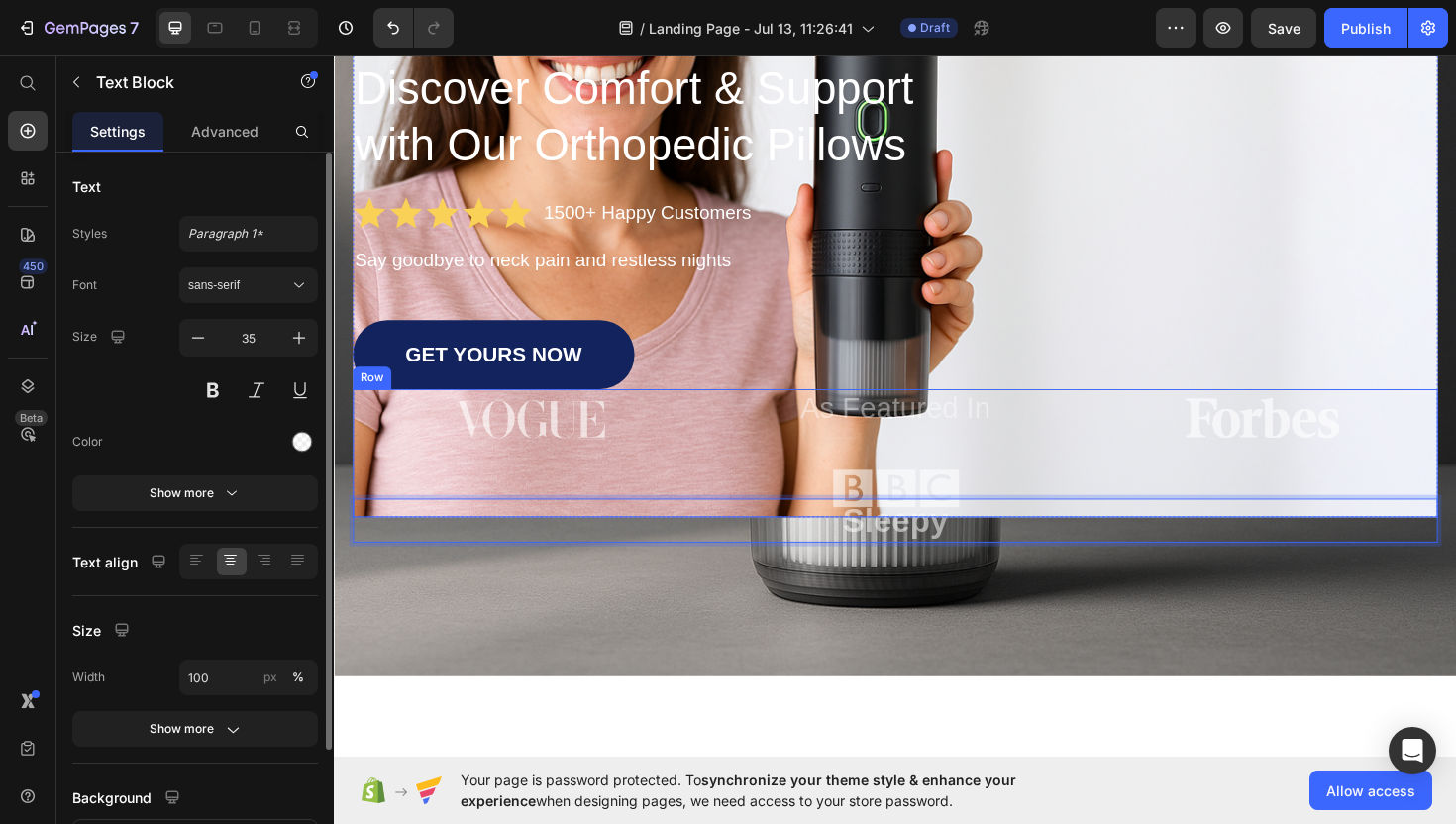 click on "Image" at bounding box center (540, 476) 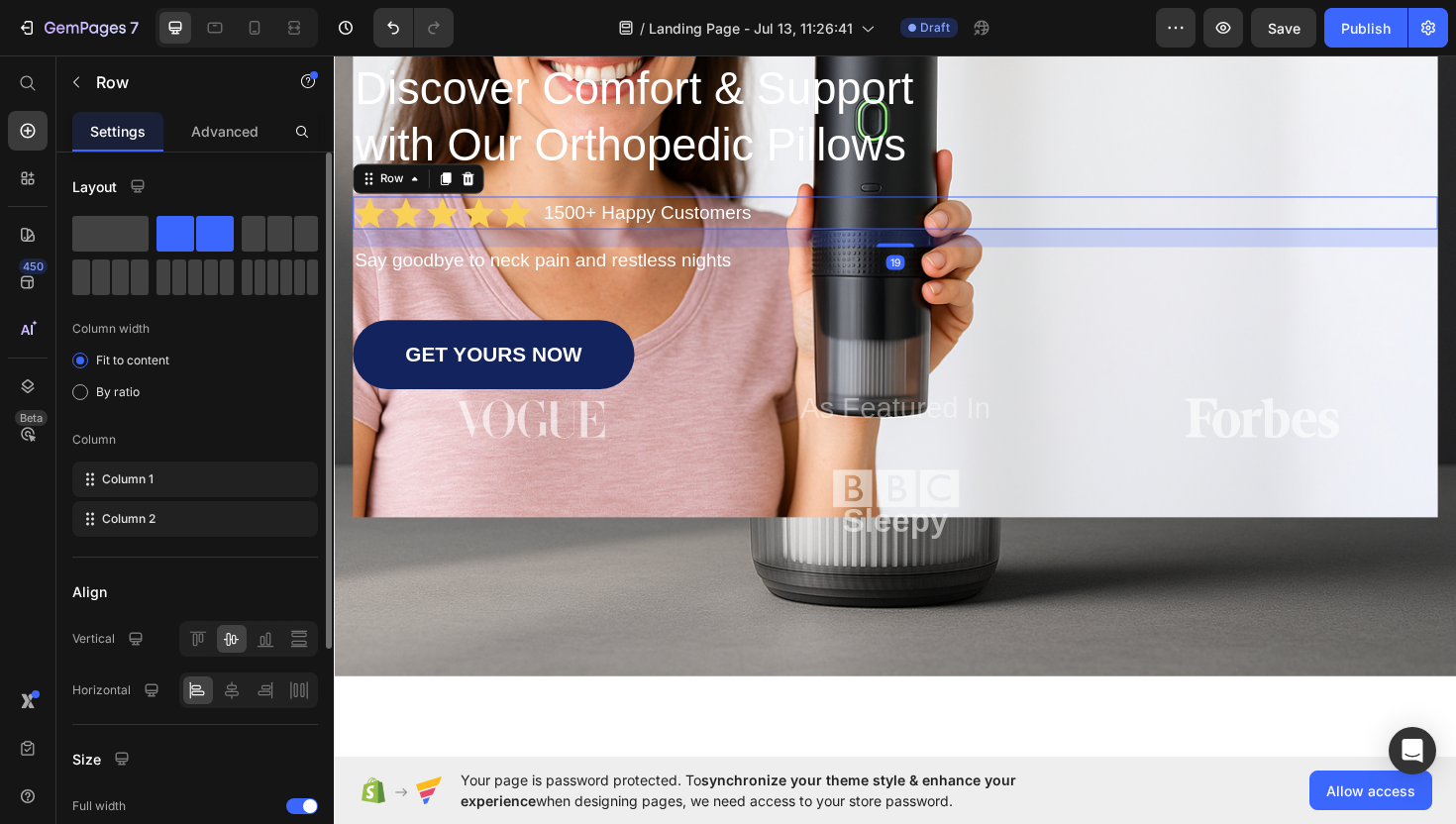 click on "Icon
Icon
Icon
Icon
Icon Icon List 1500+ Happy Customers Text Block Row   19" at bounding box center (928, 222) 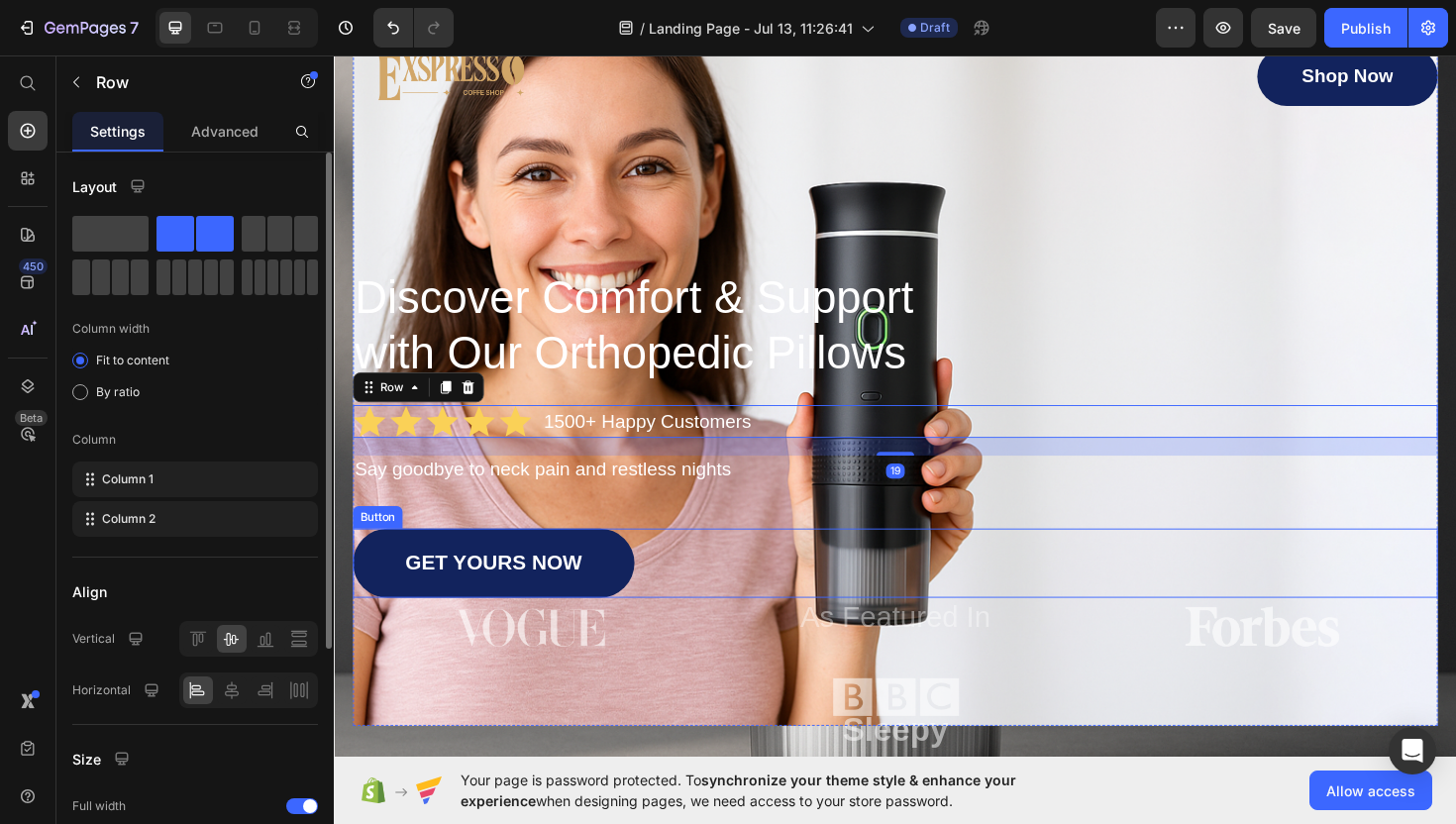 scroll, scrollTop: 0, scrollLeft: 0, axis: both 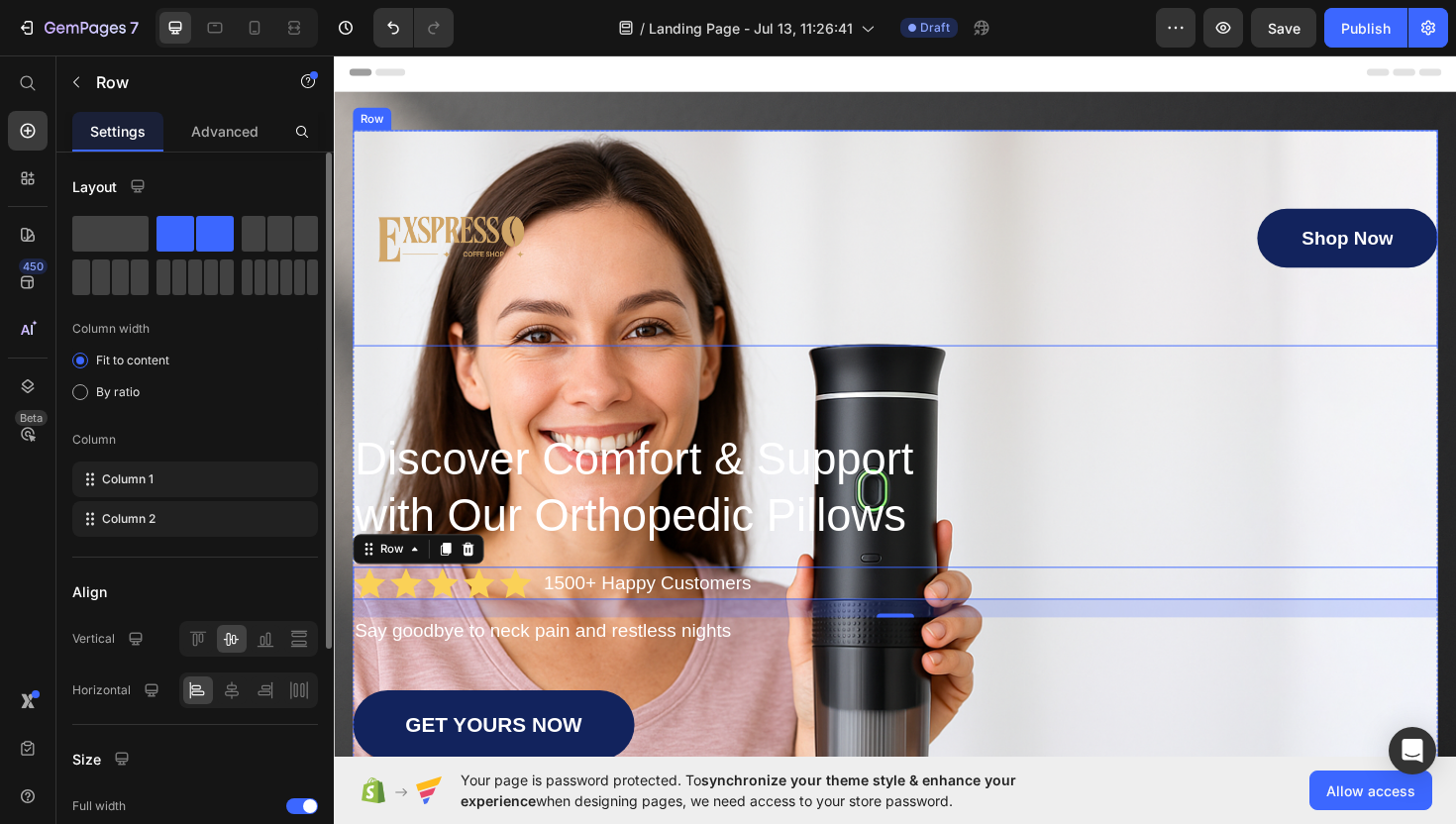 click on "Shop Now Button" at bounding box center [1217, 249] 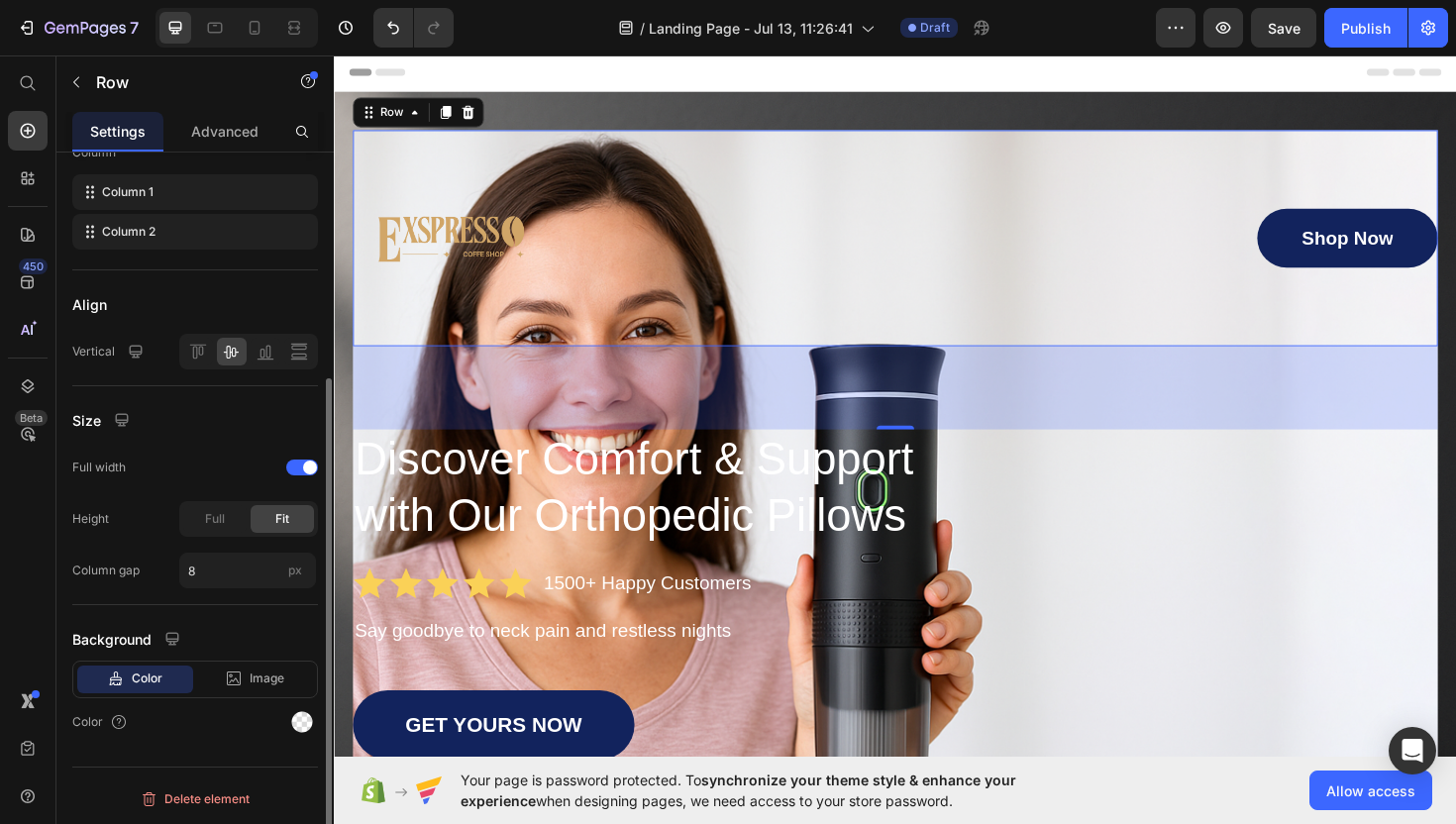 scroll, scrollTop: 0, scrollLeft: 0, axis: both 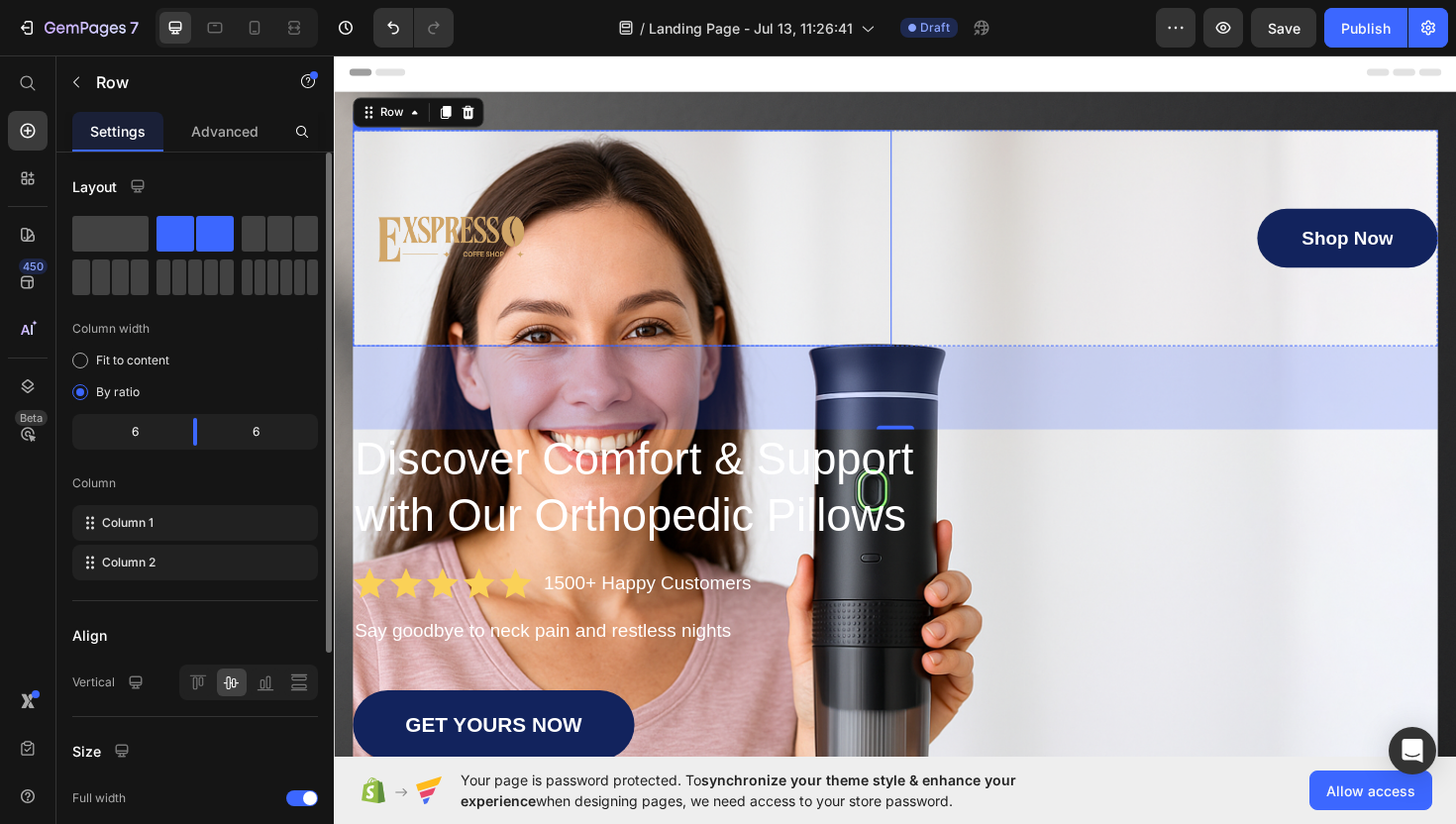 click at bounding box center [639, 249] 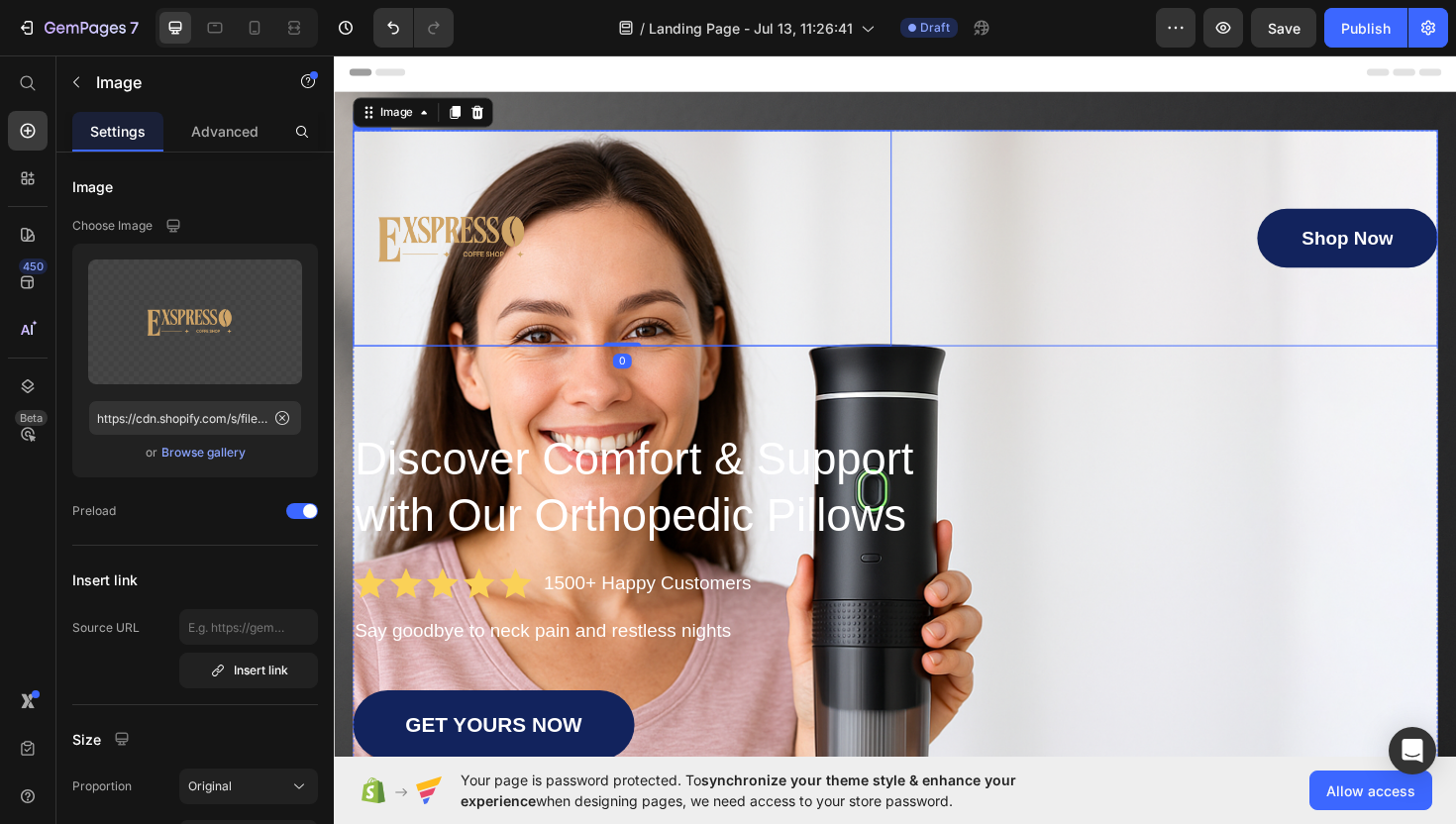 click on "Shop Now Button" at bounding box center (1217, 249) 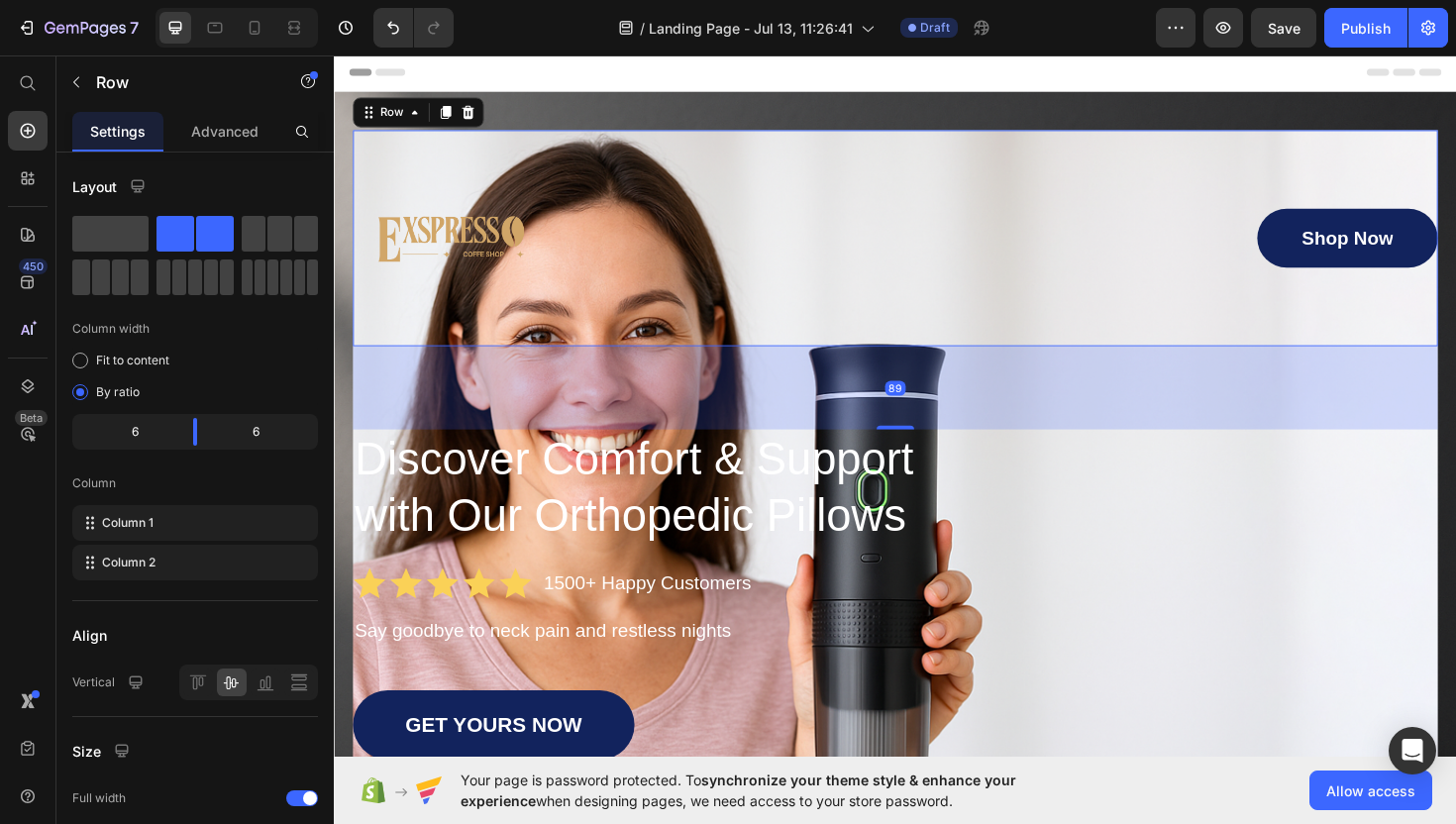 click on "Shop Now Button" at bounding box center (1217, 249) 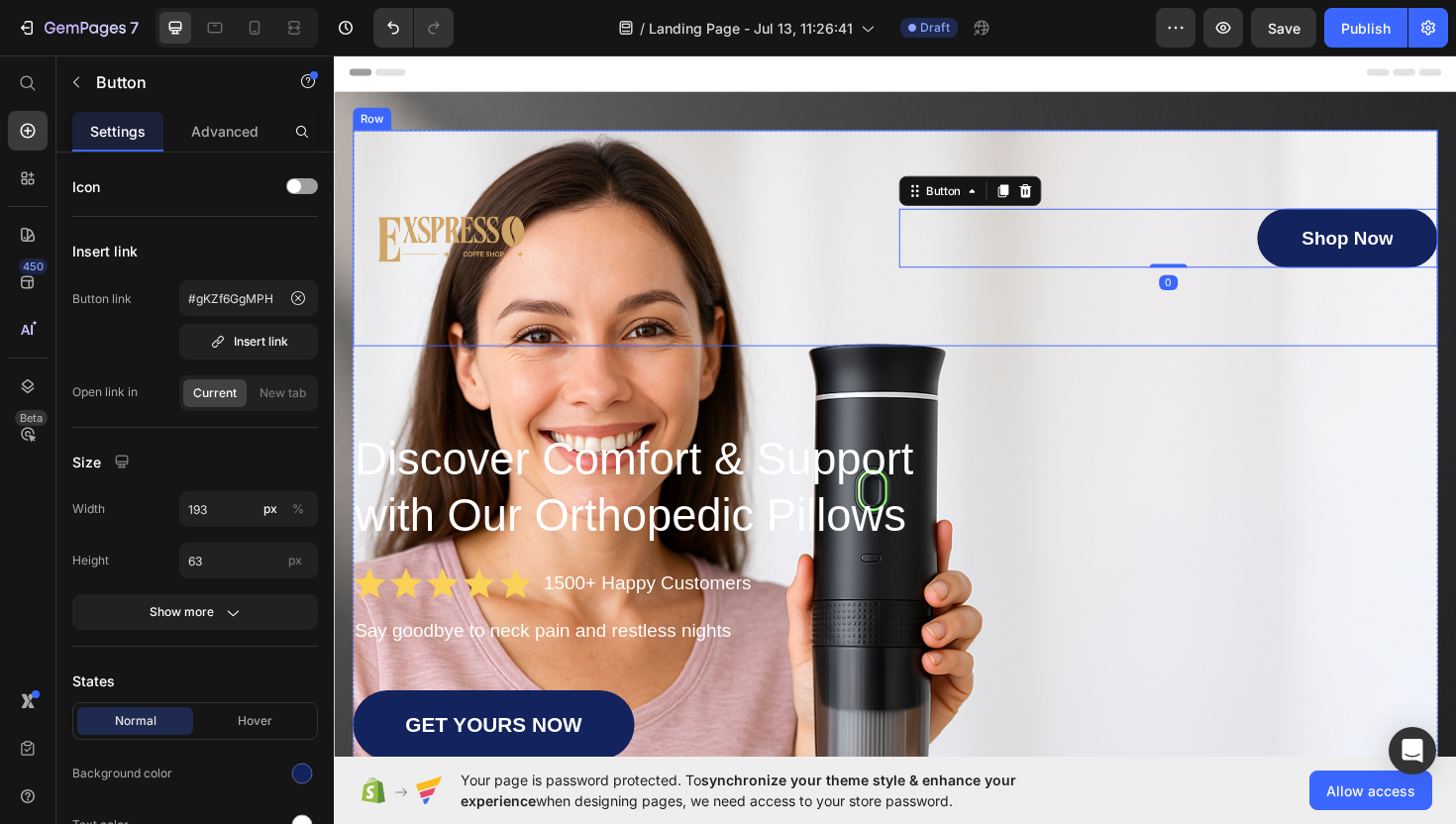 click on "Image Shop Now Button   0 Row Discover Comfort & Support with Our Orthopedic Pillows Heading
Icon
Icon
Icon
Icon
Icon Icon List 1500+ Happy Customers Text Block Row Say goodbye to neck pain and restless nights Text Block GET YOURS NOW Button Image As Featured In Text Block Image Image Row" at bounding box center [928, 536] 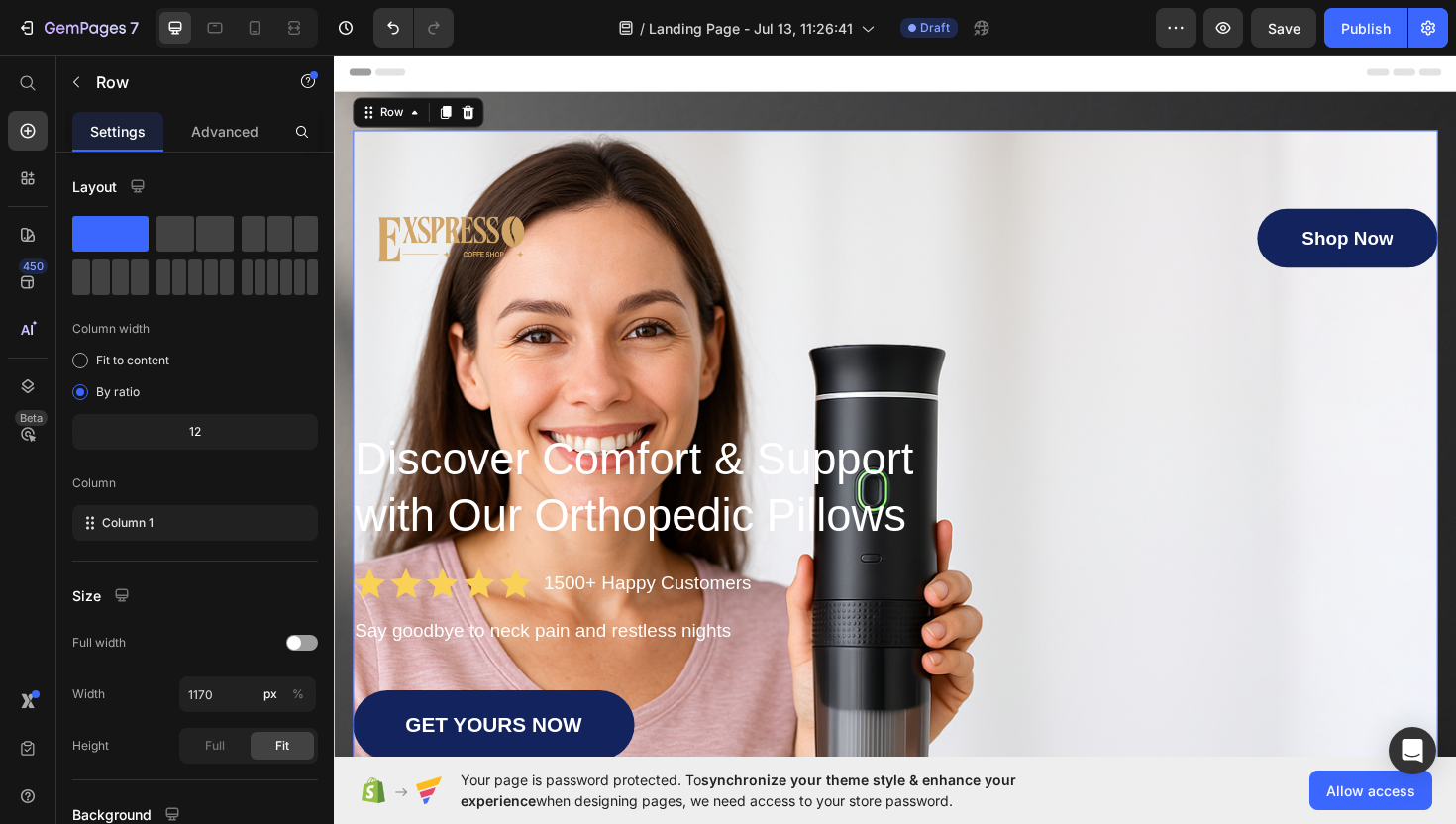 click on "Discover Comfort & Support with Our Orthopedic Pillows" at bounding box center [928, 513] 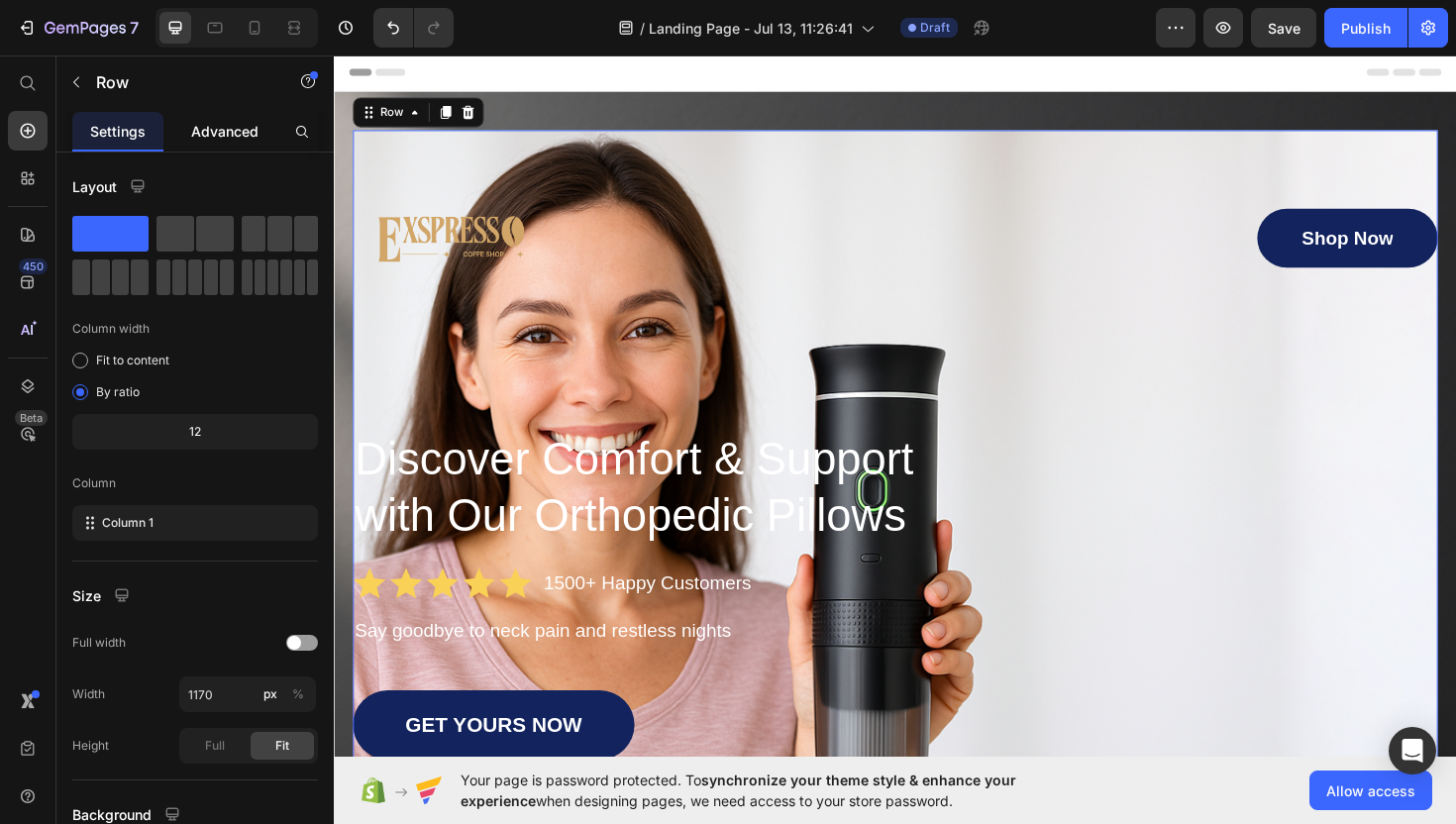 click on "Advanced" 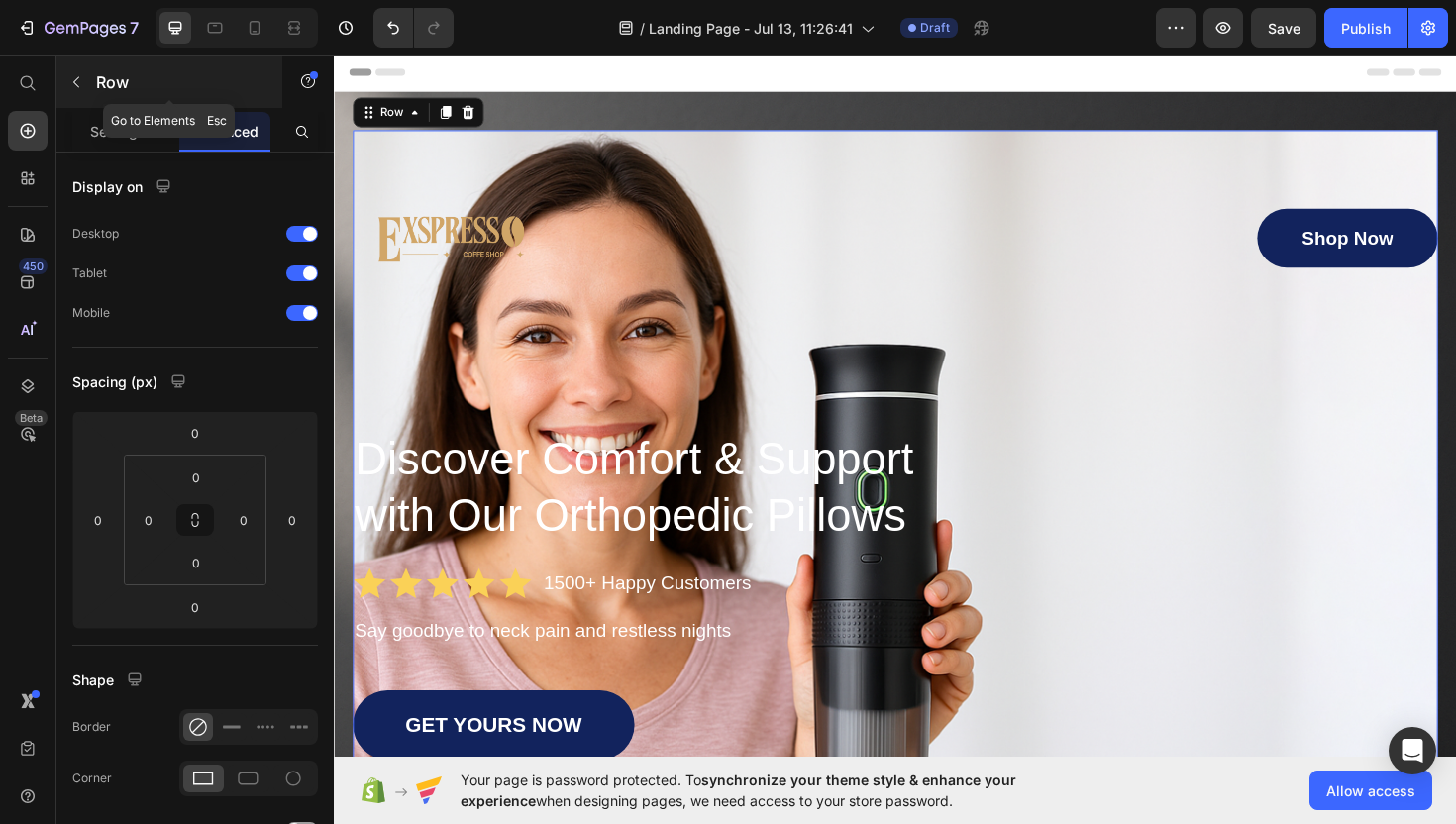 click 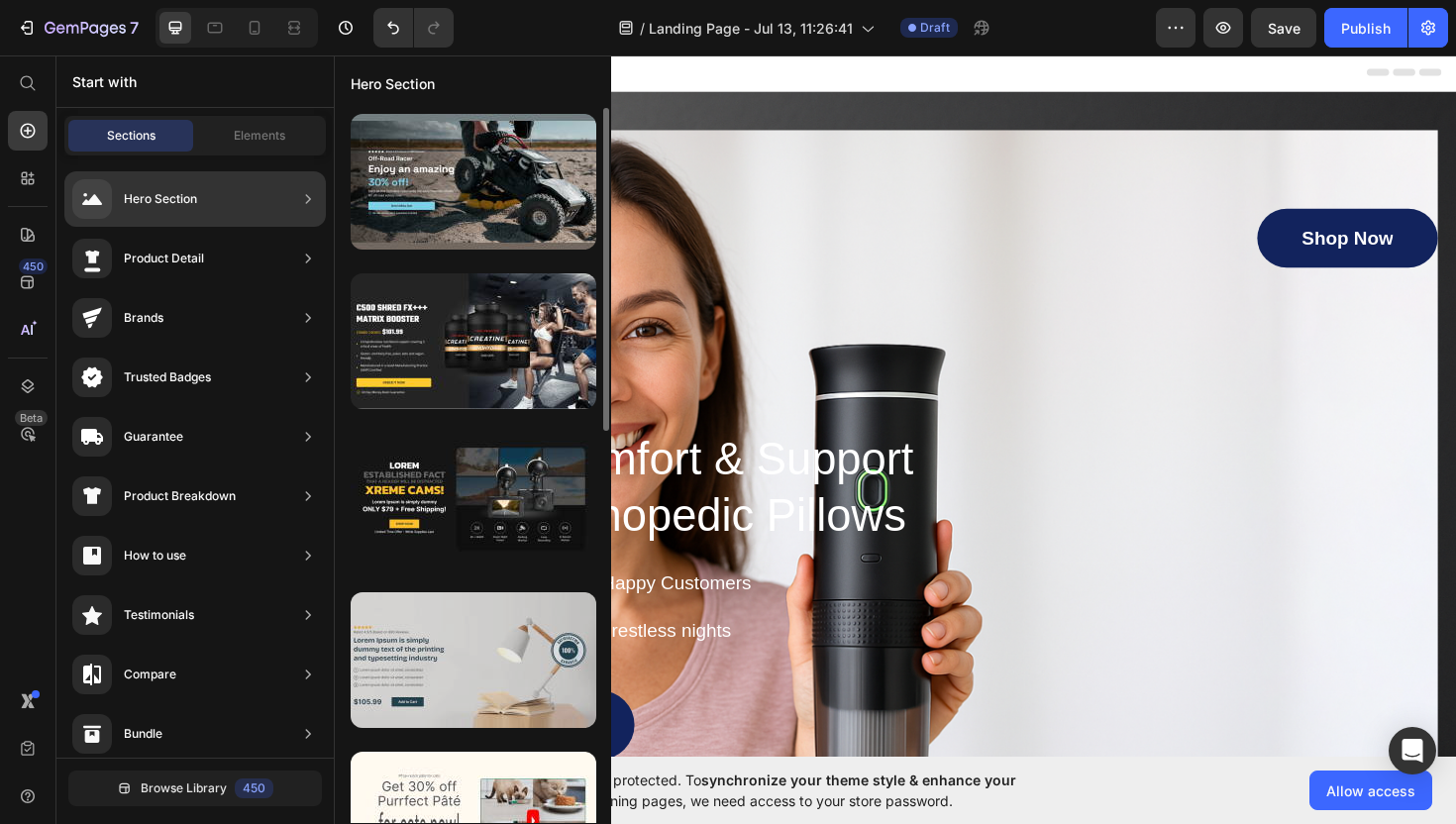 click at bounding box center (473, 660) 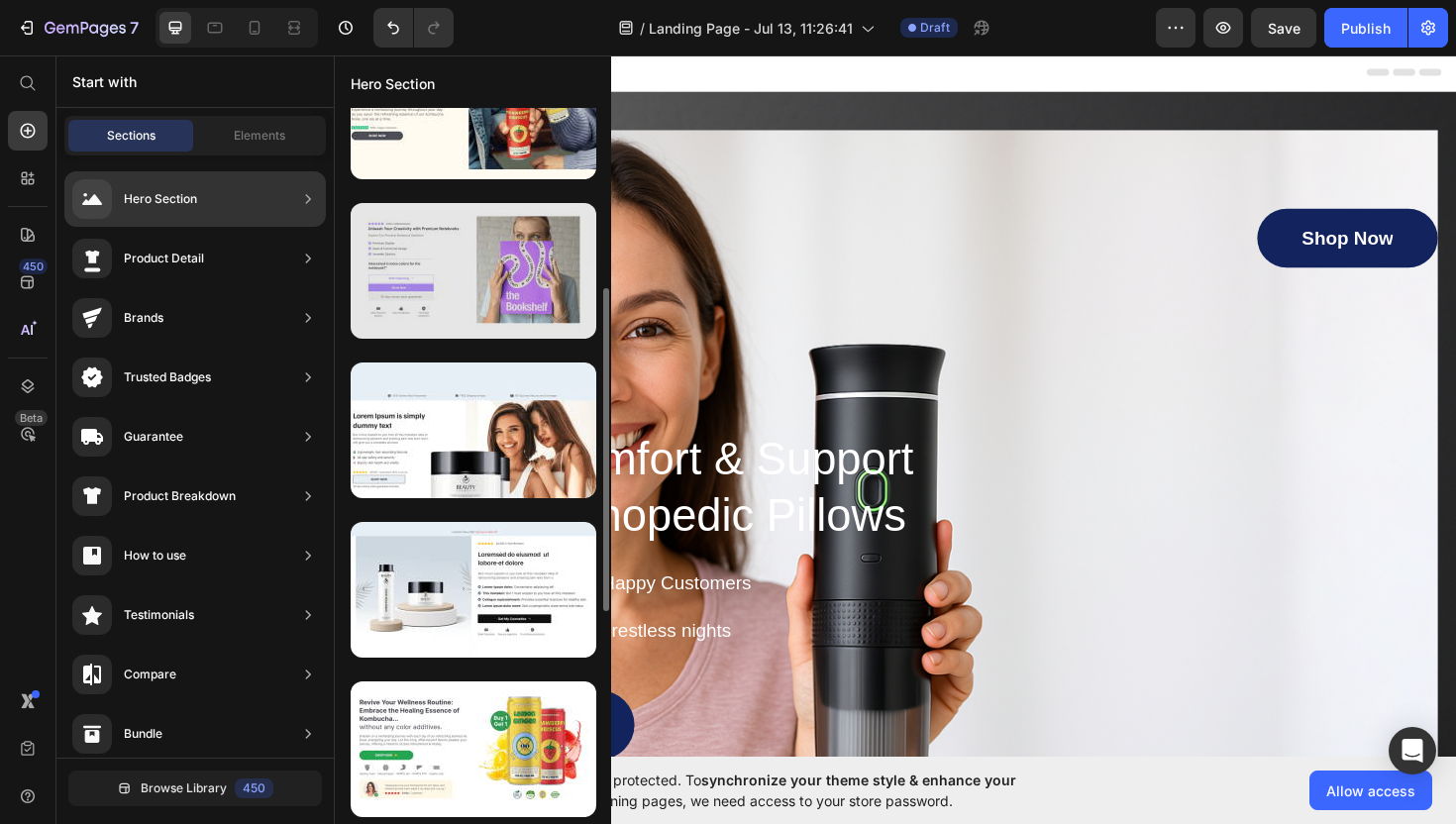 scroll, scrollTop: 954, scrollLeft: 0, axis: vertical 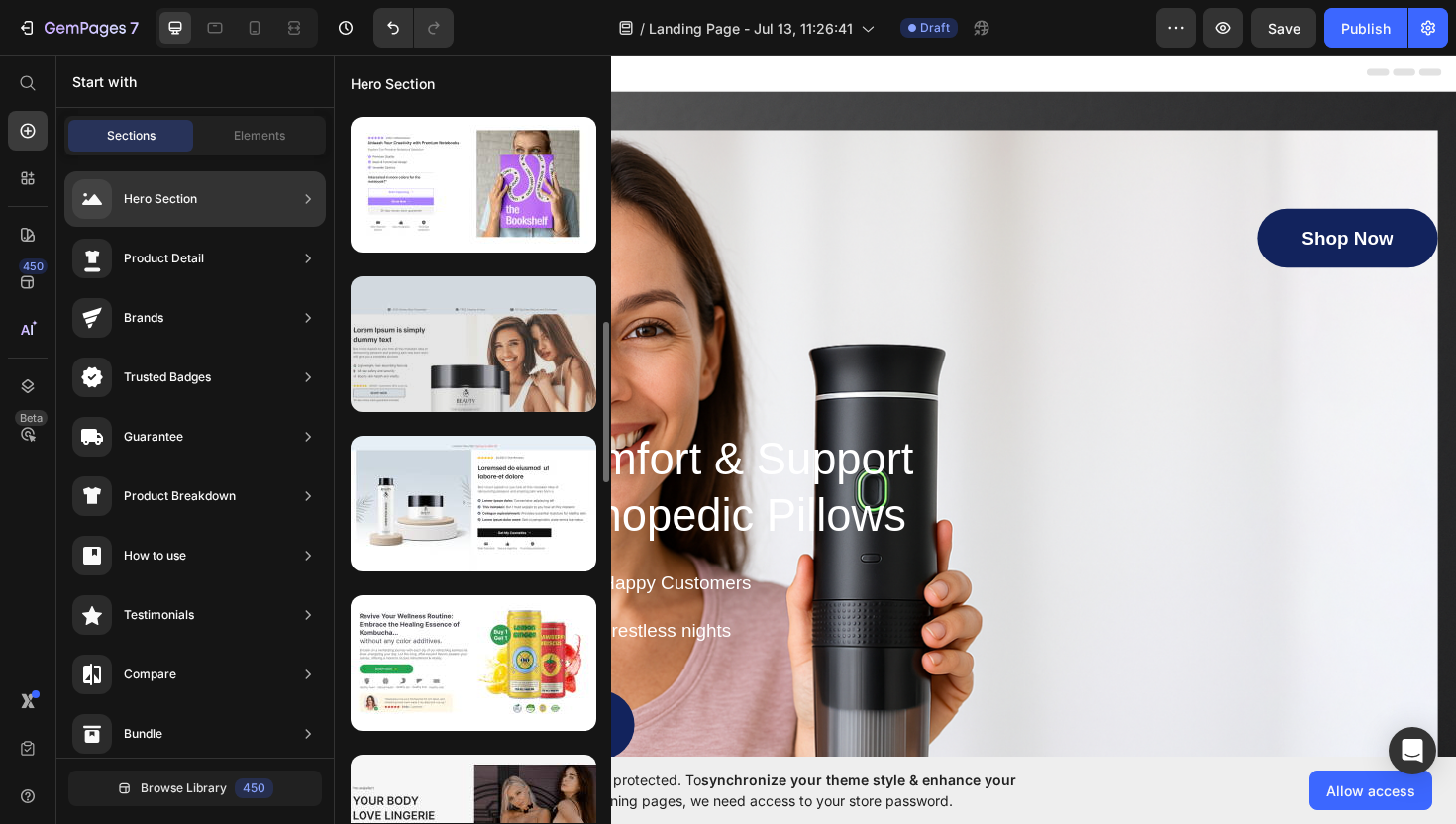 click at bounding box center [473, 344] 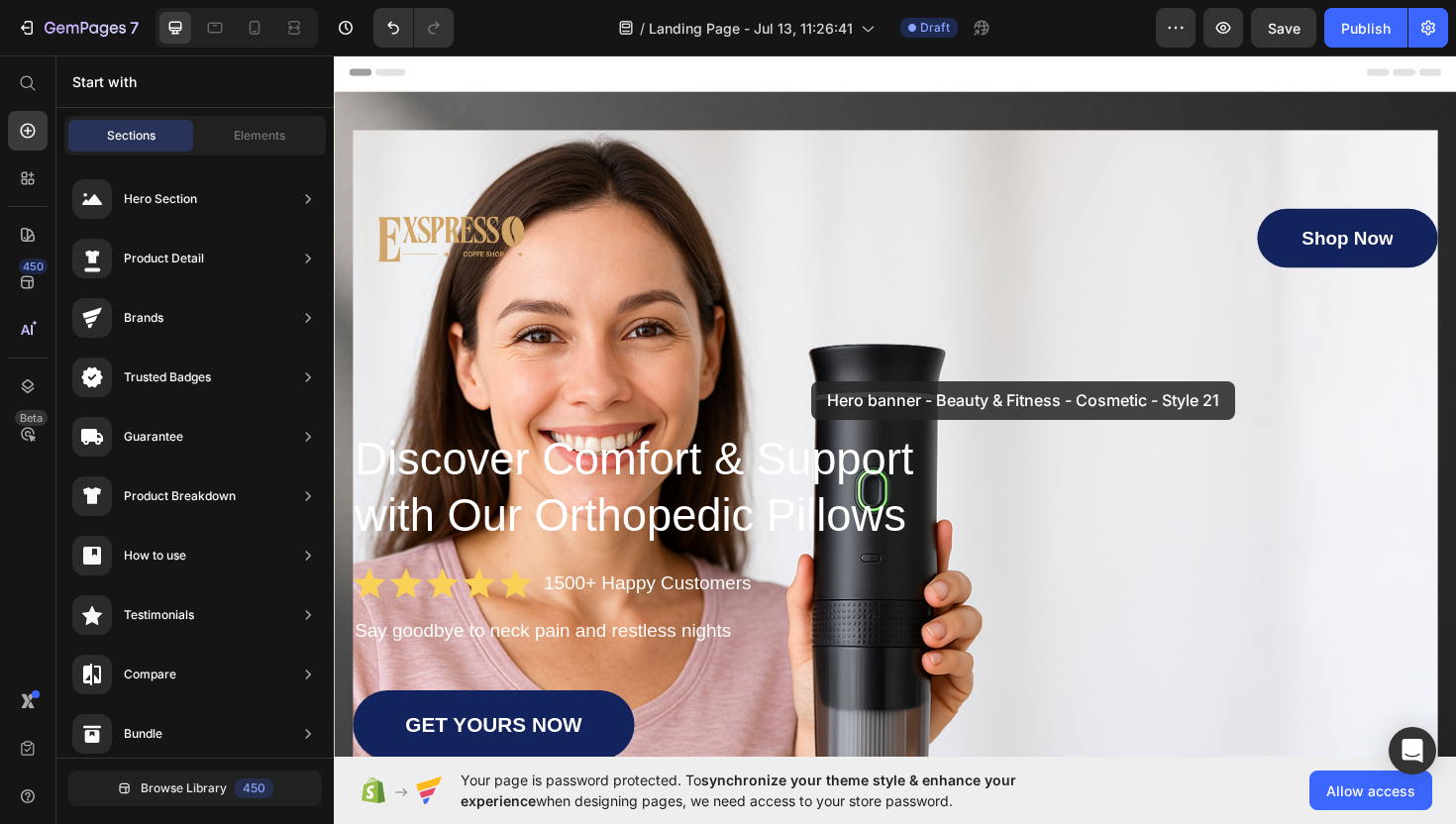 drag, startPoint x: 799, startPoint y: 419, endPoint x: 908, endPoint y: 415, distance: 109.0734 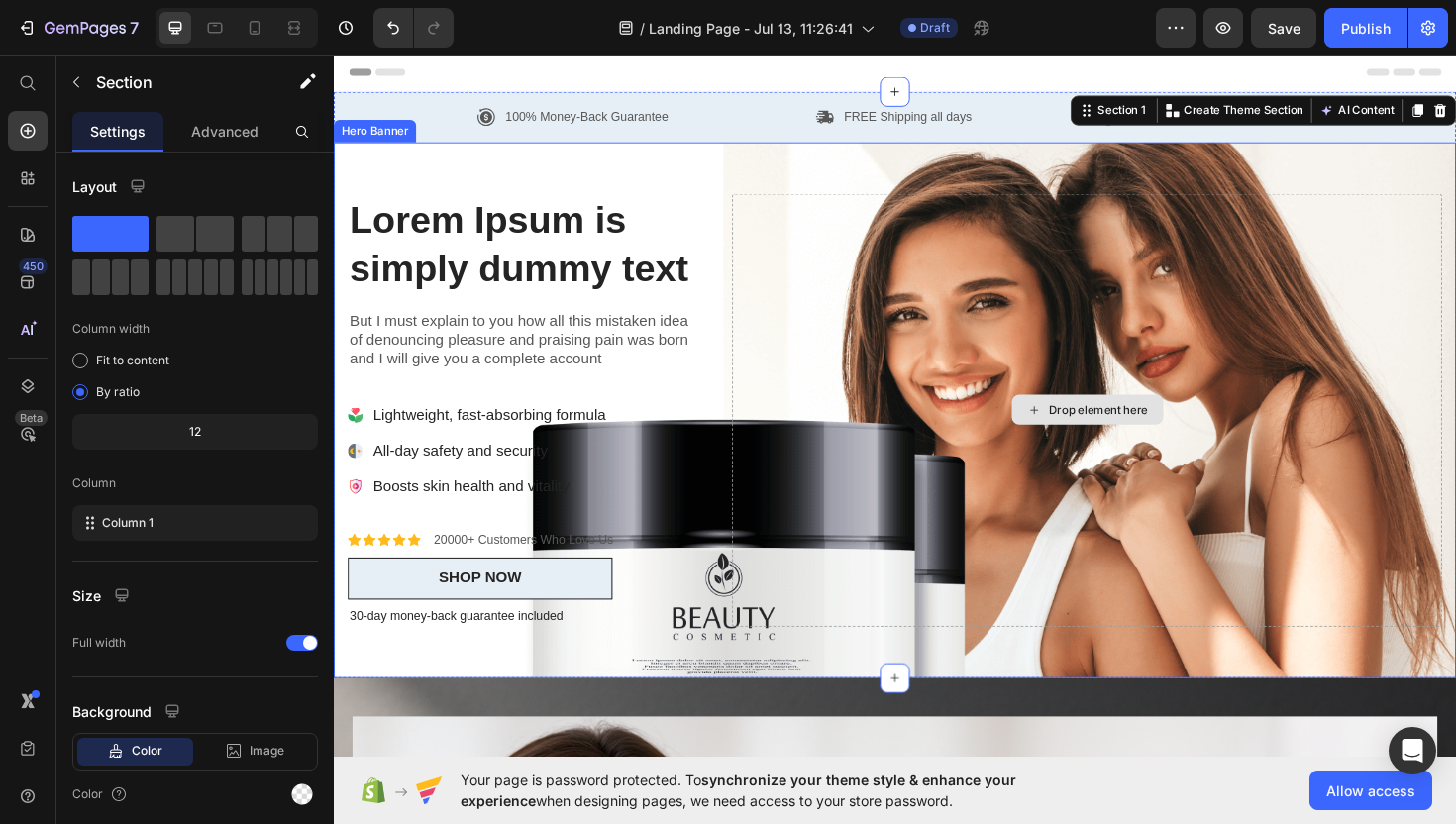 click on "Drop element here" at bounding box center [1131, 431] 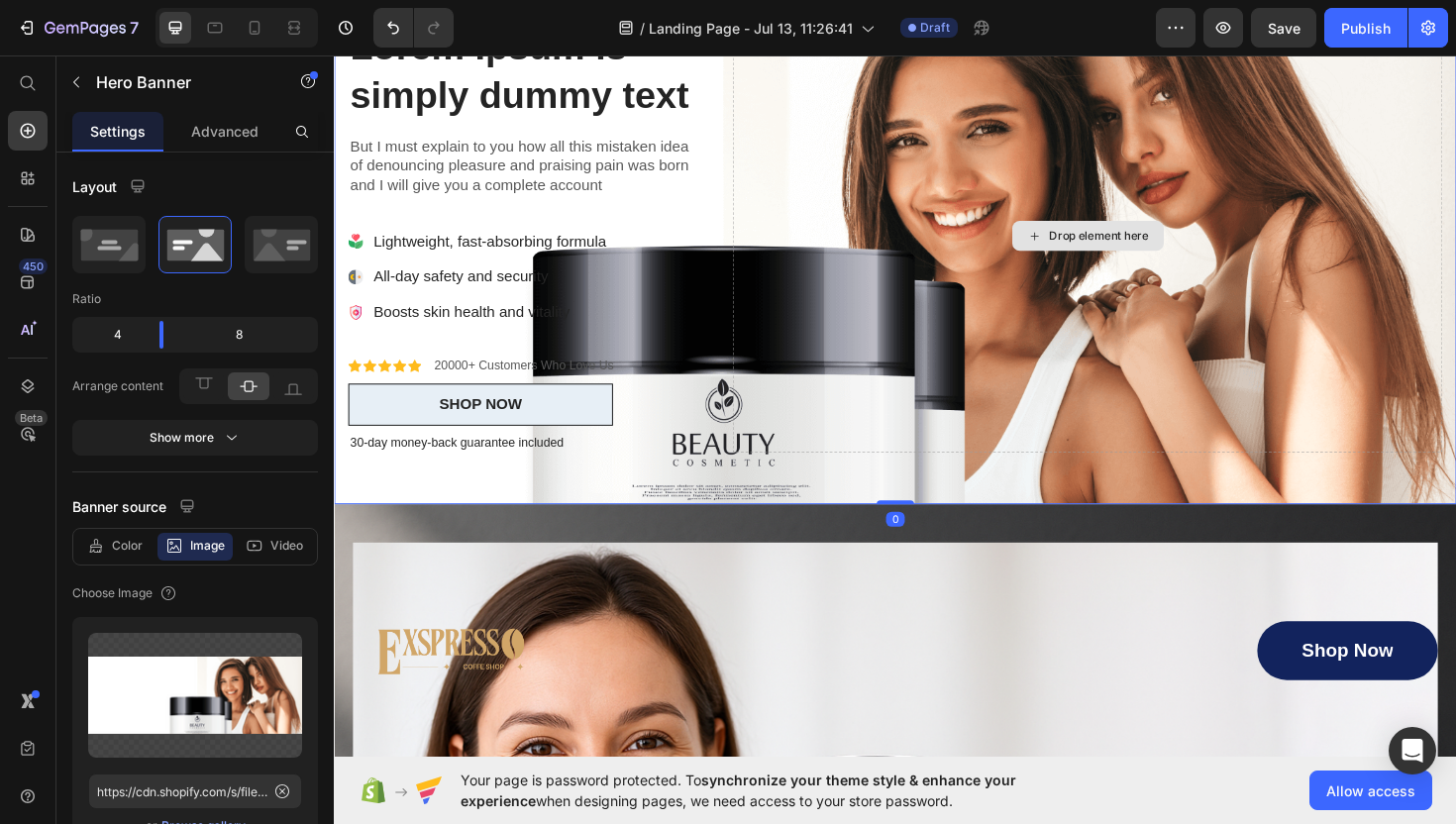 scroll, scrollTop: 212, scrollLeft: 0, axis: vertical 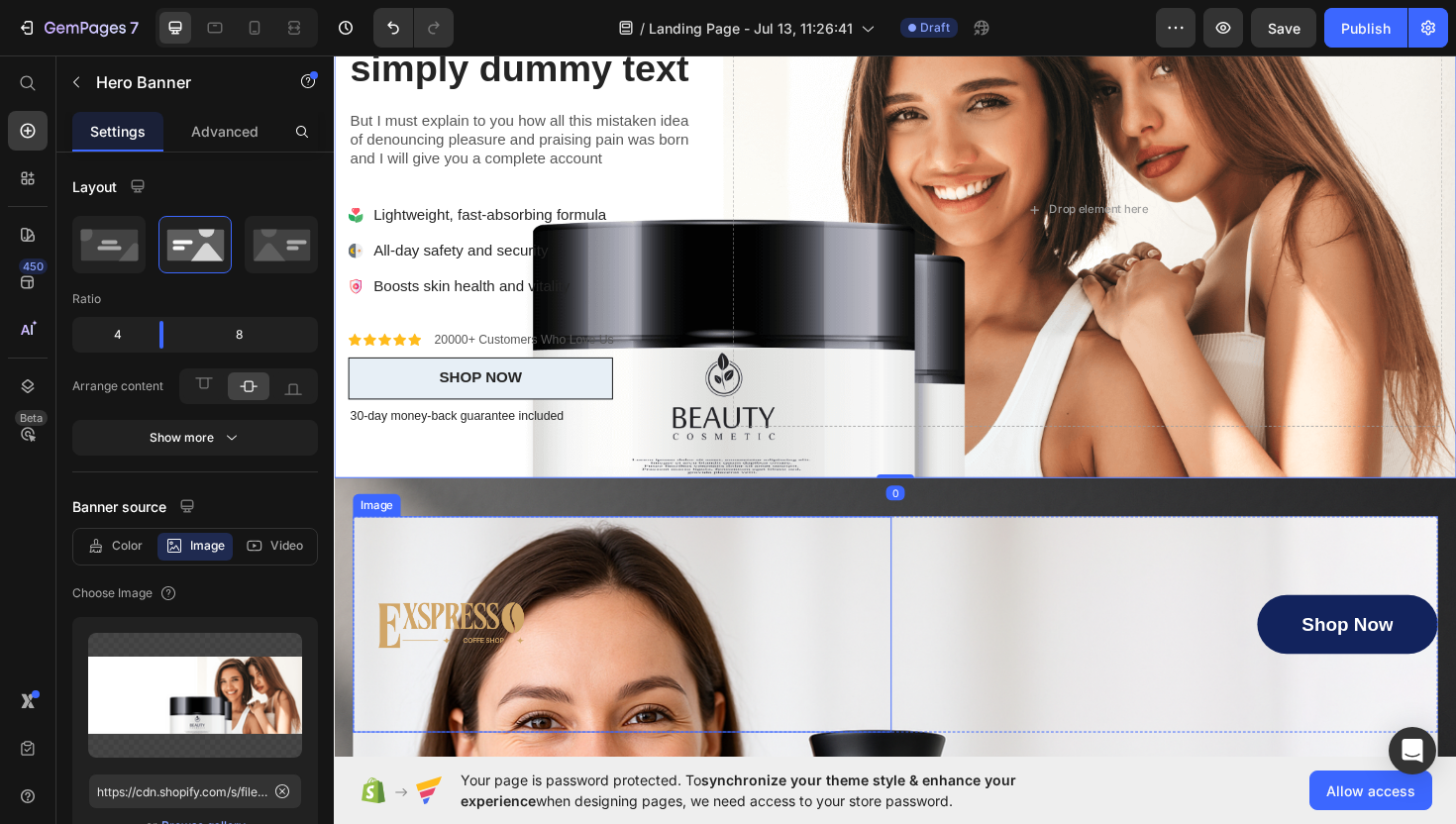 click at bounding box center [639, 658] 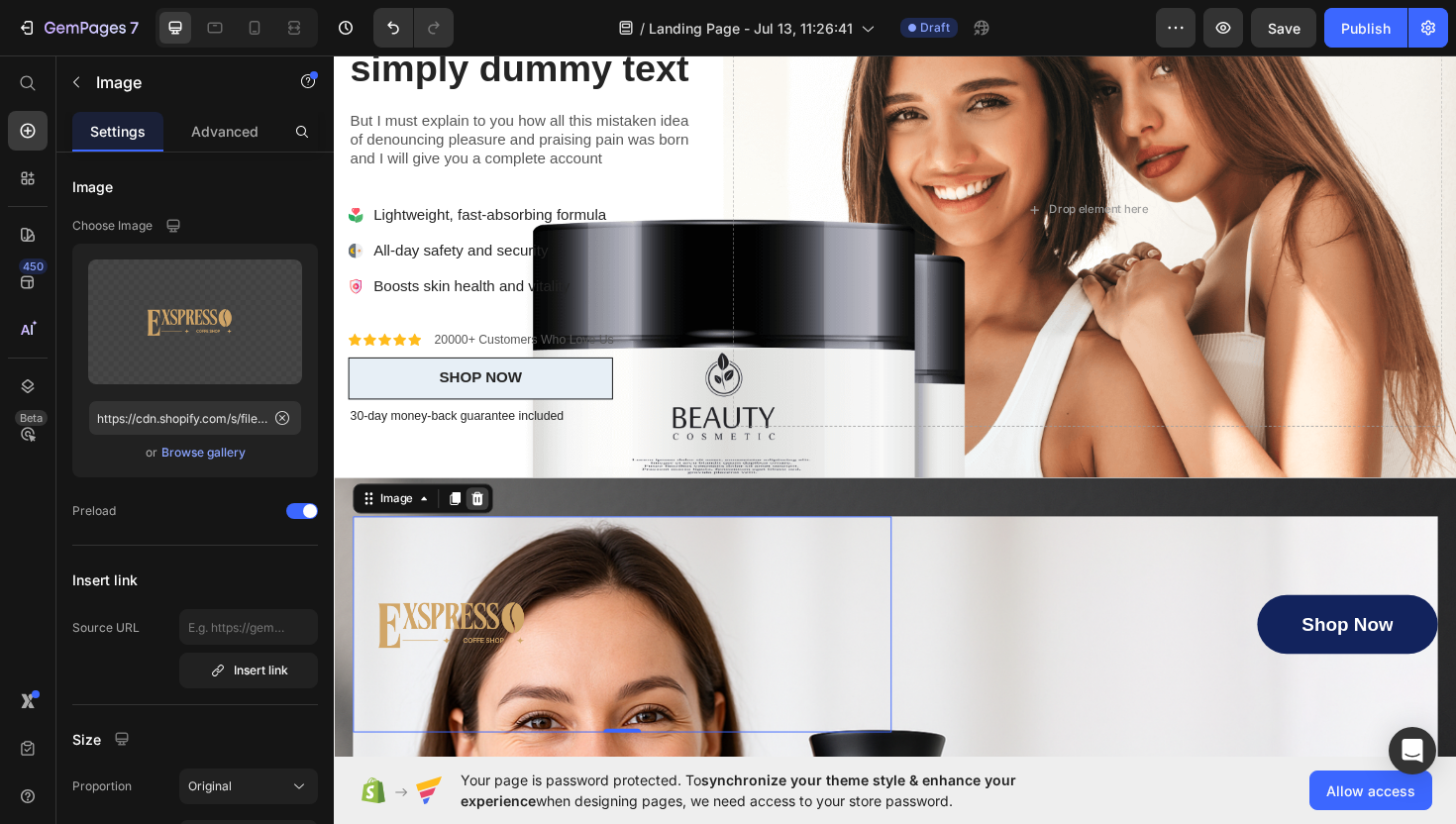 click 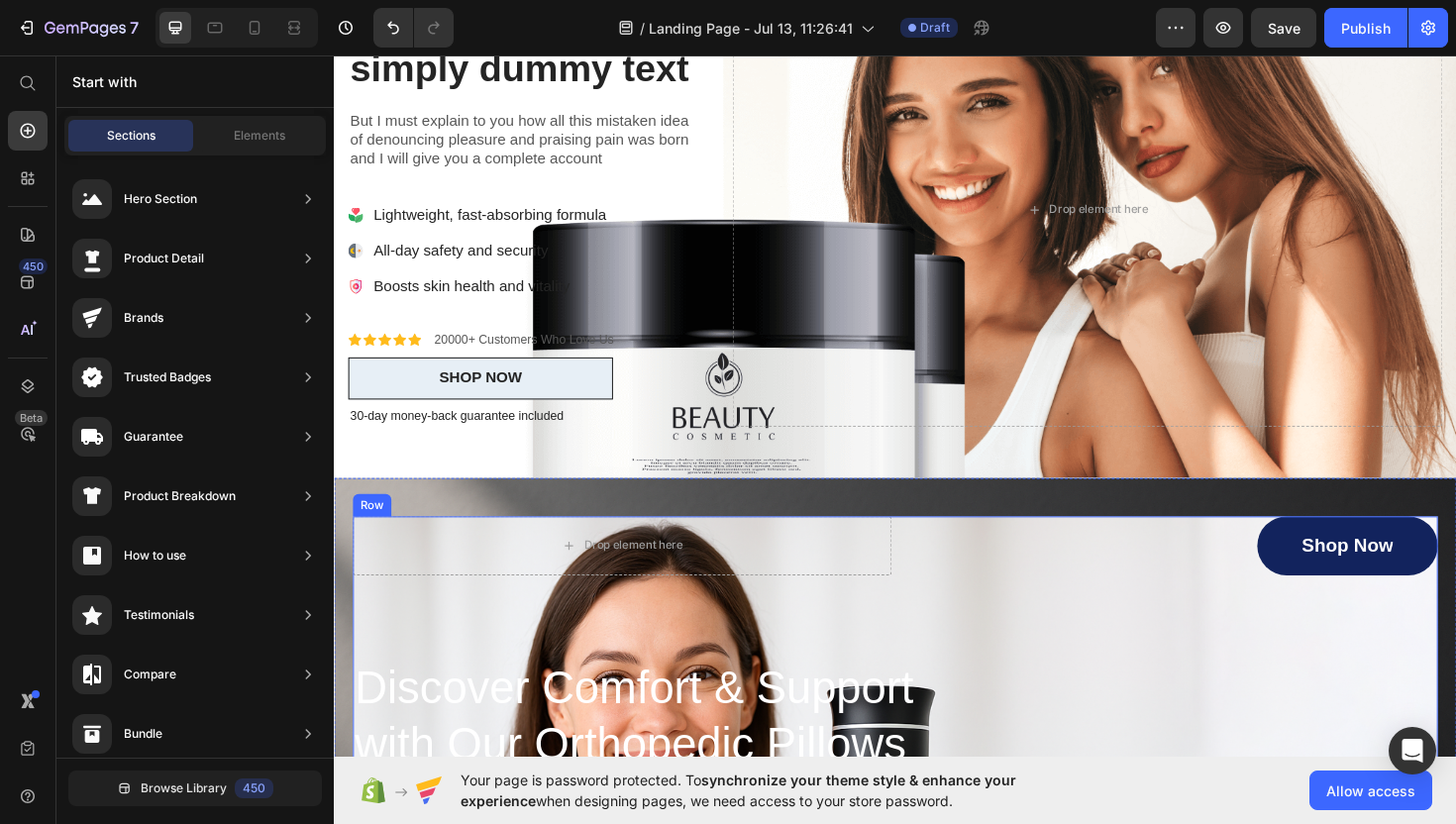 click on "Drop element here Shop Now Button Row Discover Comfort & Support with Our Orthopedic Pillows Heading
Icon
Icon
Icon
Icon
Icon Icon List 1500+ Happy Customers Text Block Row Say goodbye to neck pain and restless nights Text Block GET YOURS NOW Button Image As Featured In Text Block Image Image Row" at bounding box center [928, 862] 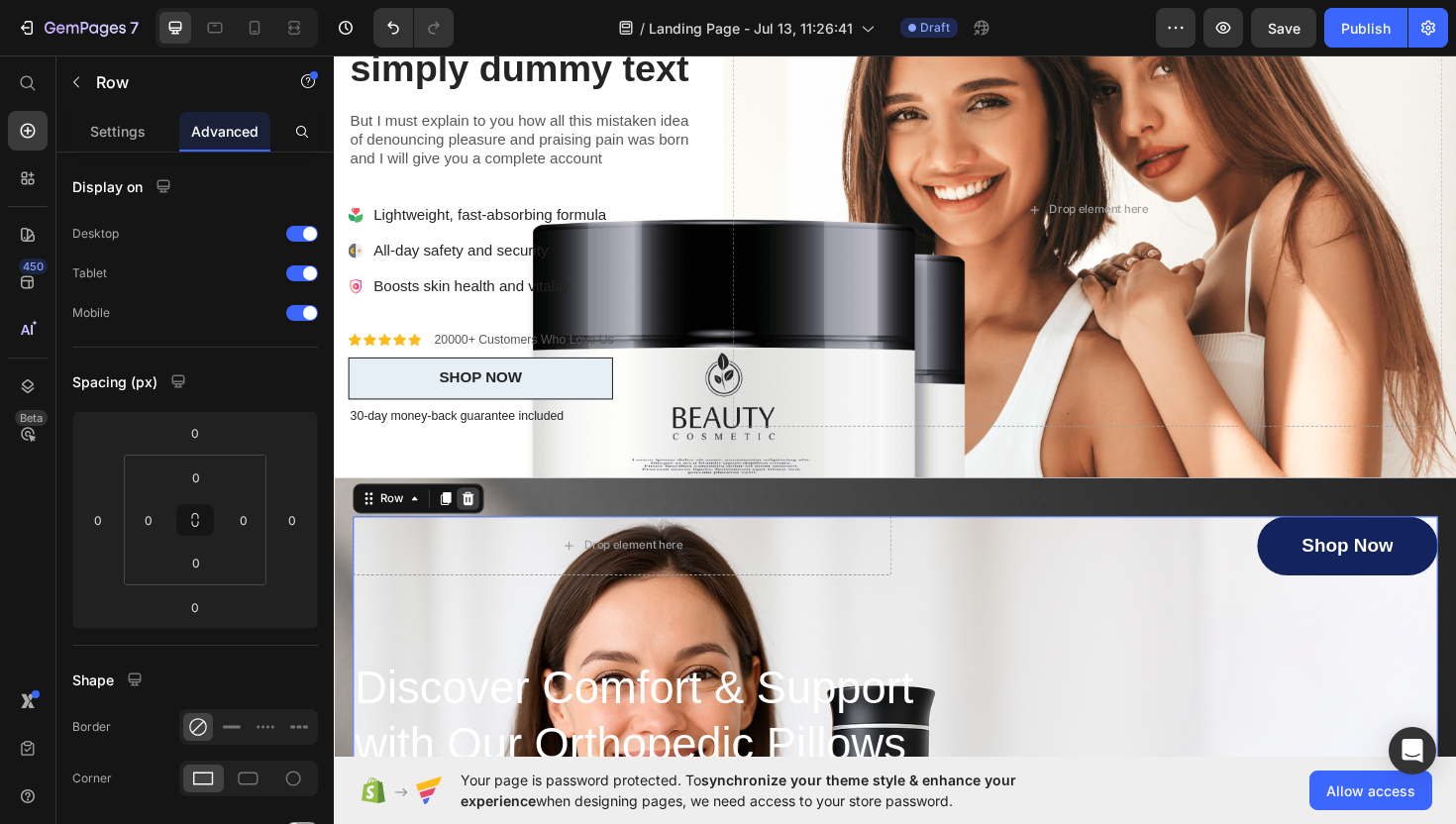 click 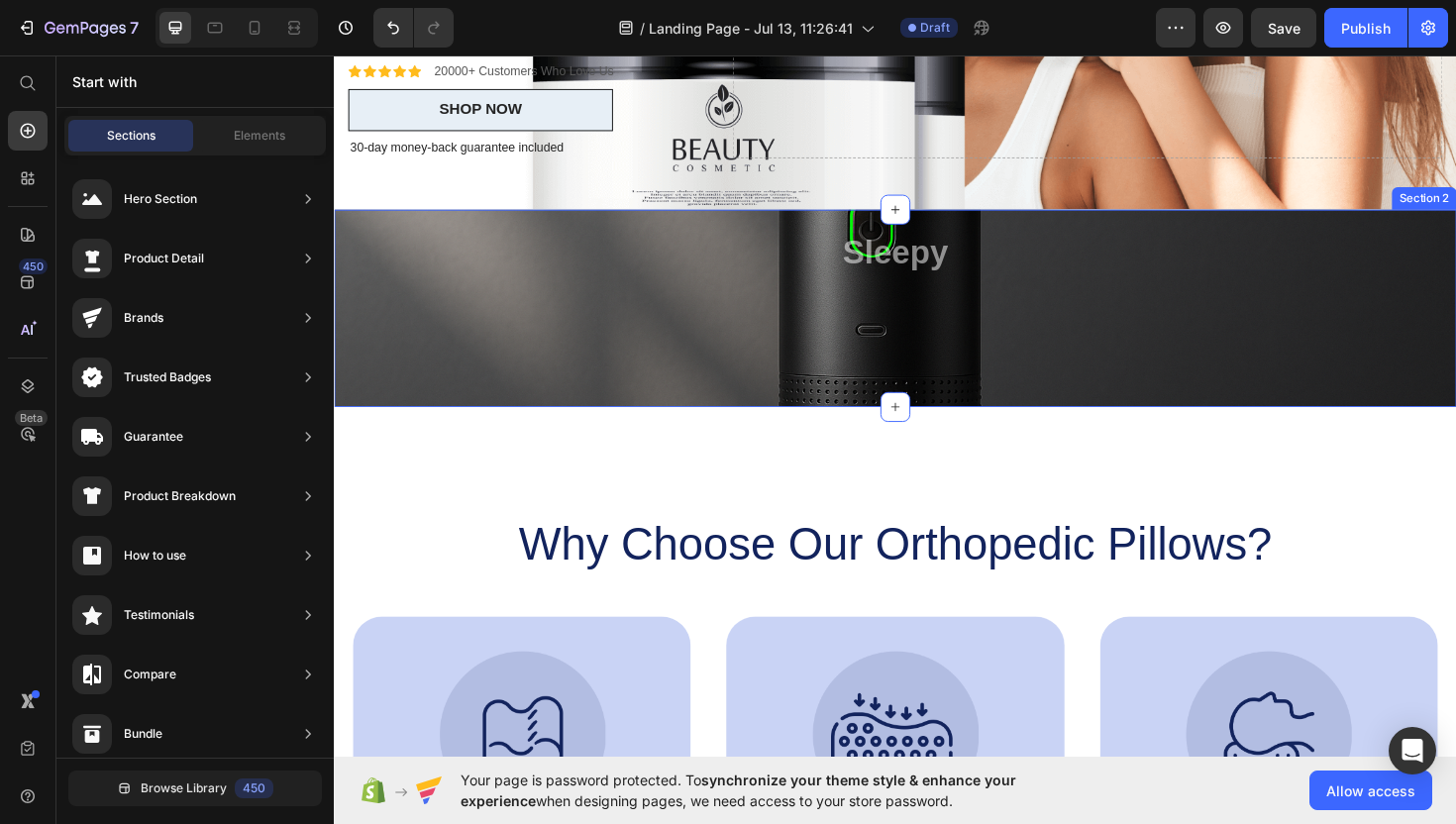 scroll, scrollTop: 390, scrollLeft: 0, axis: vertical 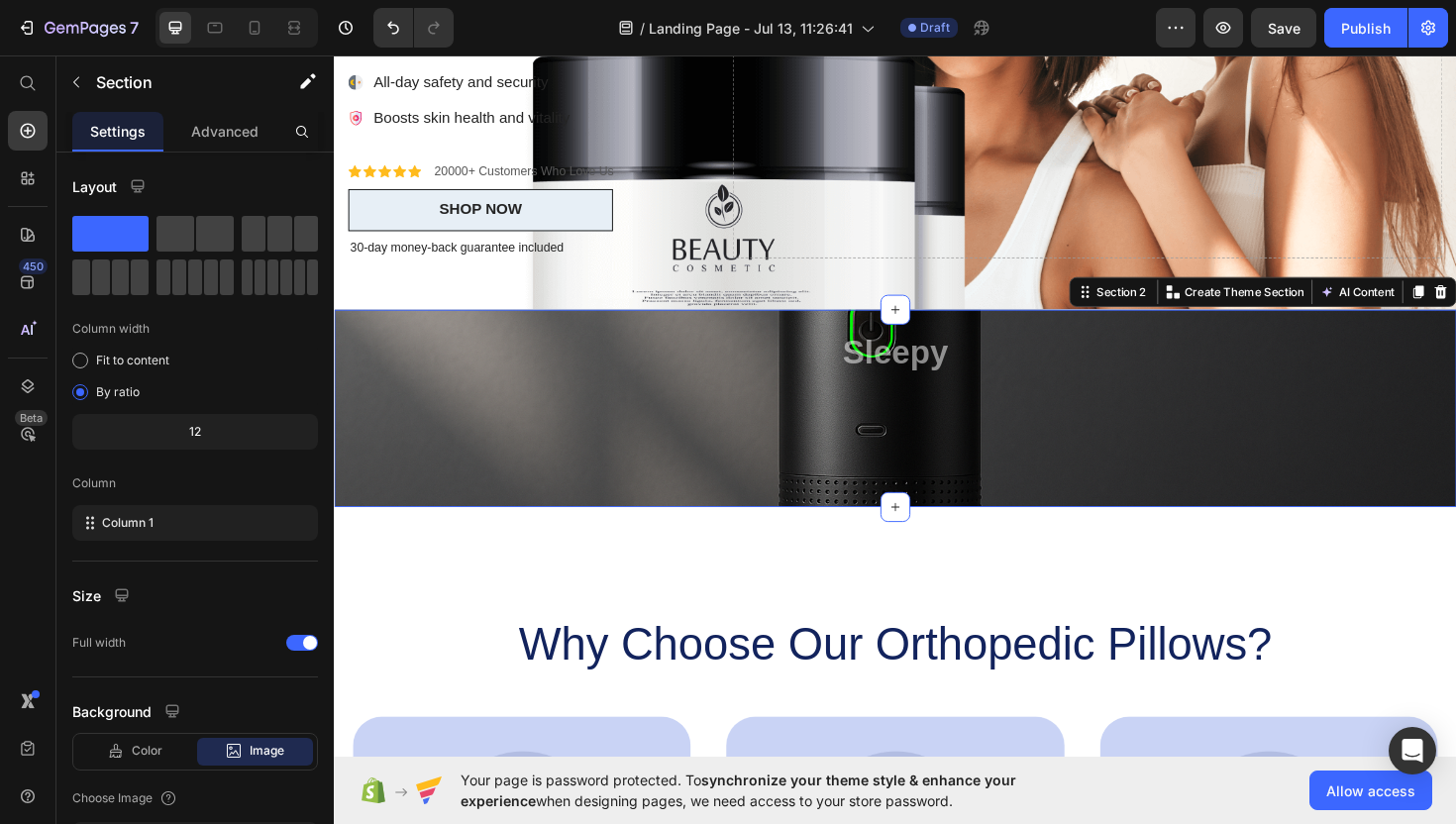 click on "Sleepy Text Block Section 2   You can create reusable sections Create Theme Section AI Content Write with GemAI What would you like to describe here? Tone and Voice Persuasive Product ExspressoGo One – Wireless 3-in-1 Travel Espresso Maker Show more Generate" at bounding box center [928, 430] 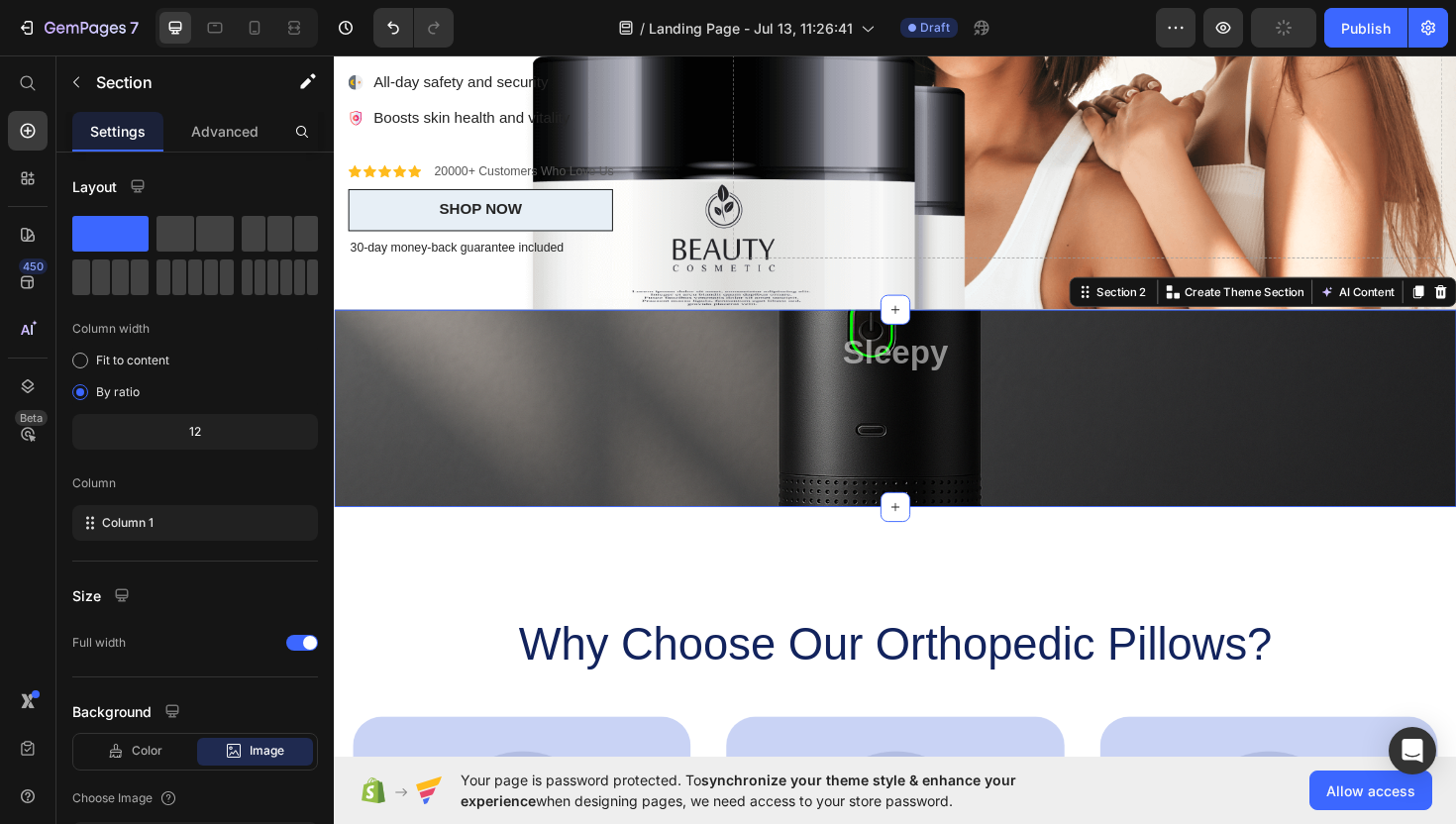 click on "Section 2   You can create reusable sections Create Theme Section AI Content Write with GemAI What would you like to describe here? Tone and Voice Persuasive Product ExspressoGo One – Wireless 3-in-1 Travel Espresso Maker Show more Generate" at bounding box center (1317, 306) 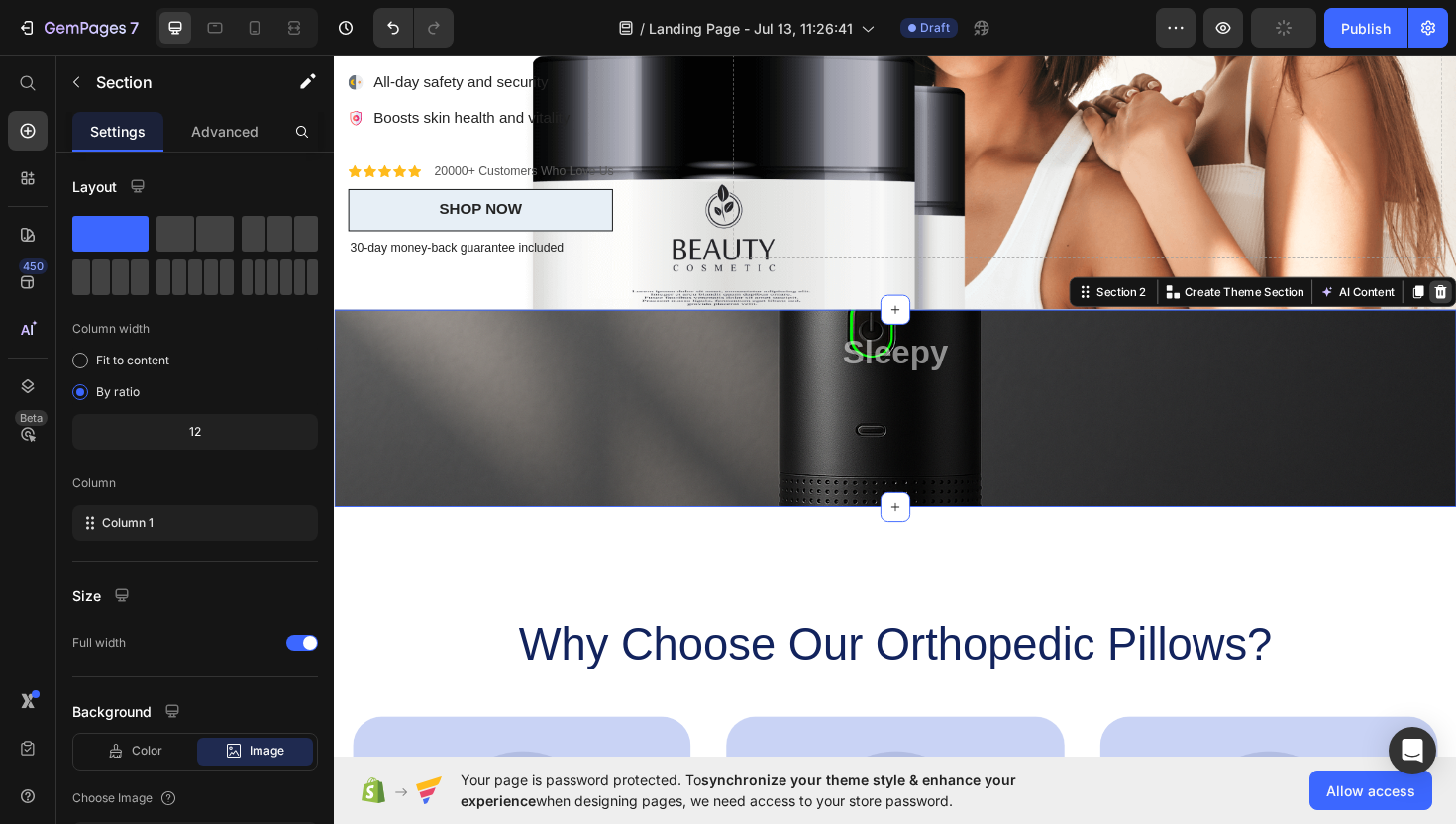 click 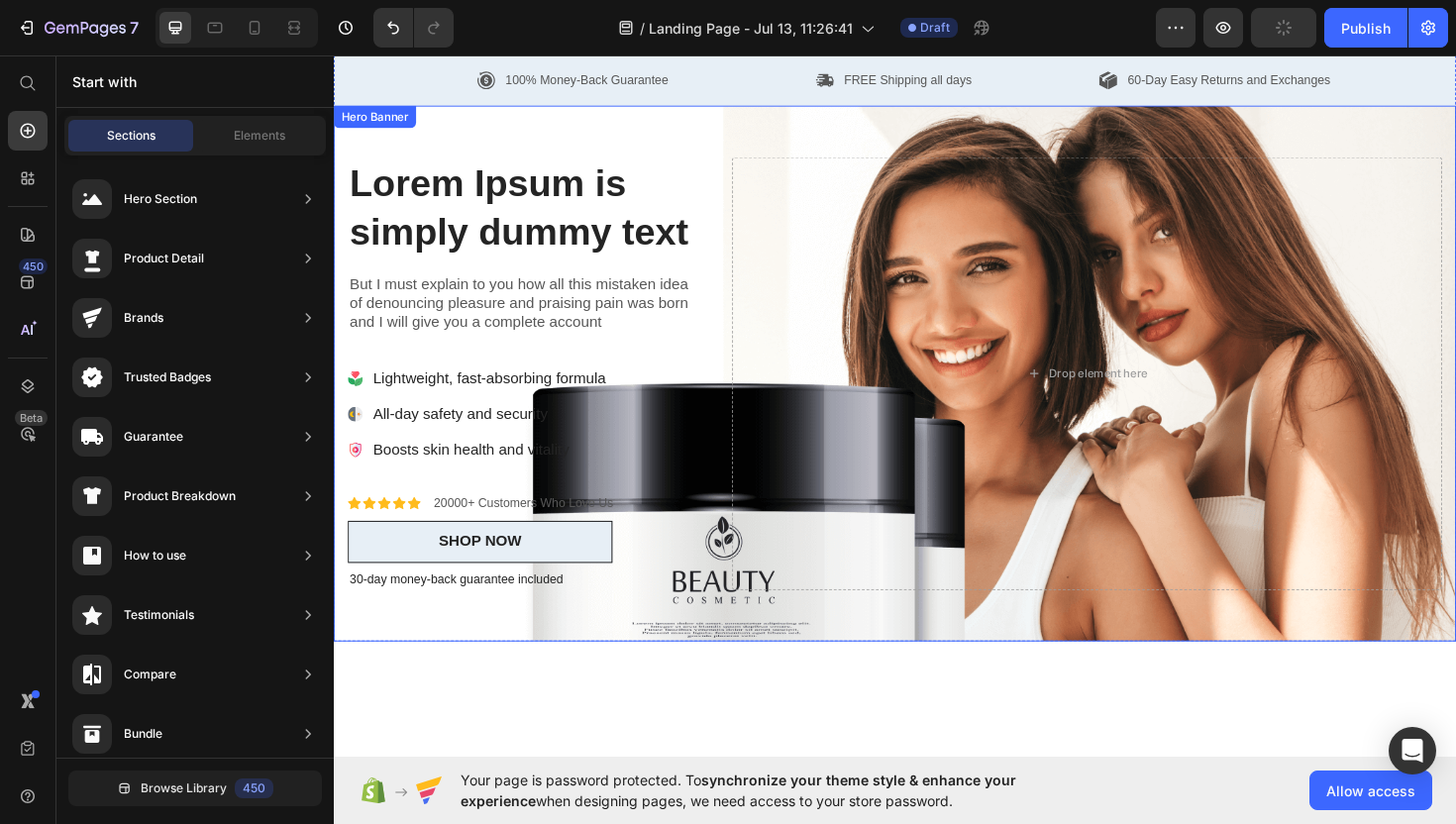 scroll, scrollTop: 0, scrollLeft: 0, axis: both 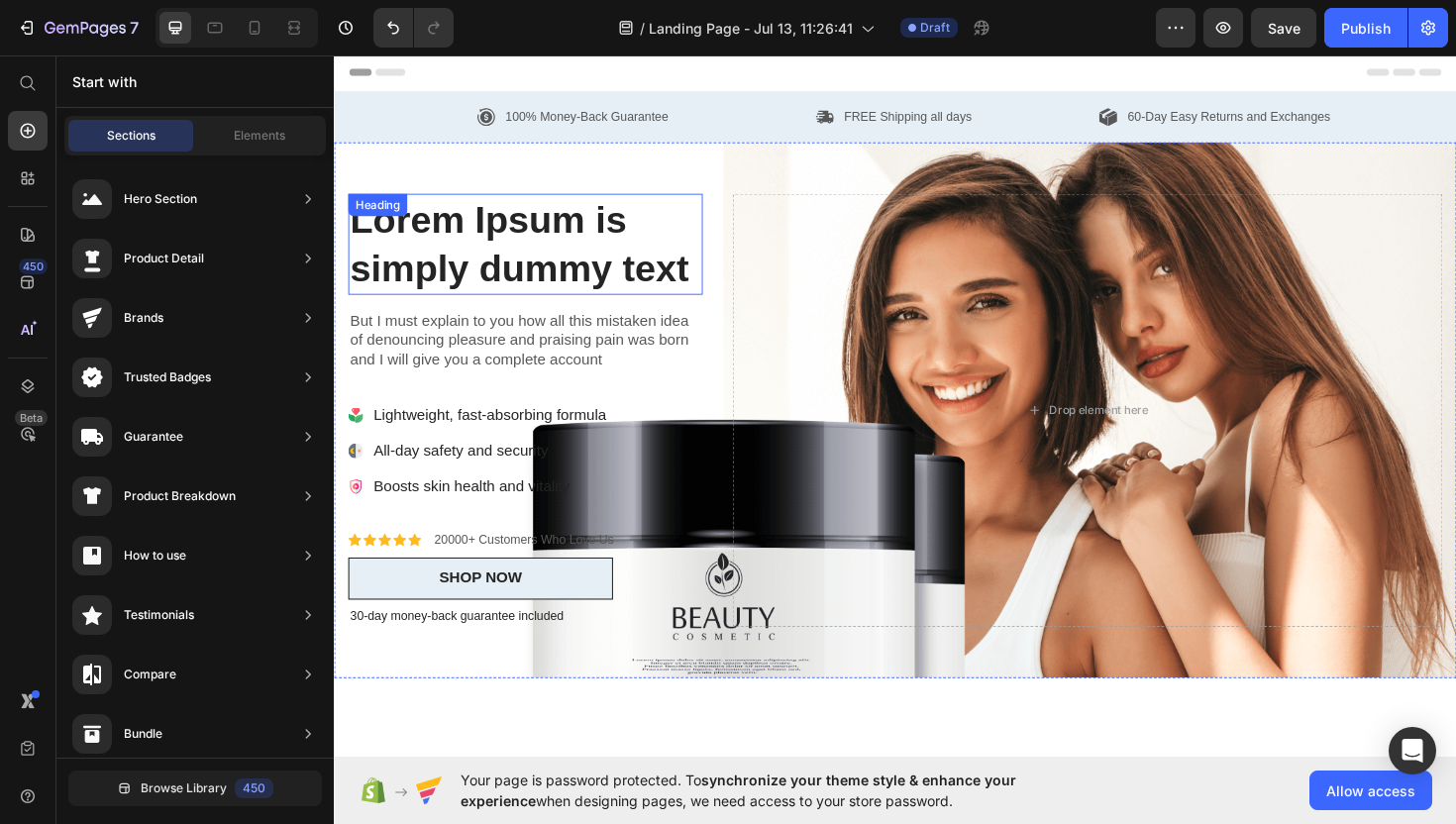 click on "Lorem Ipsum is simply dummy text" at bounding box center [536, 256] 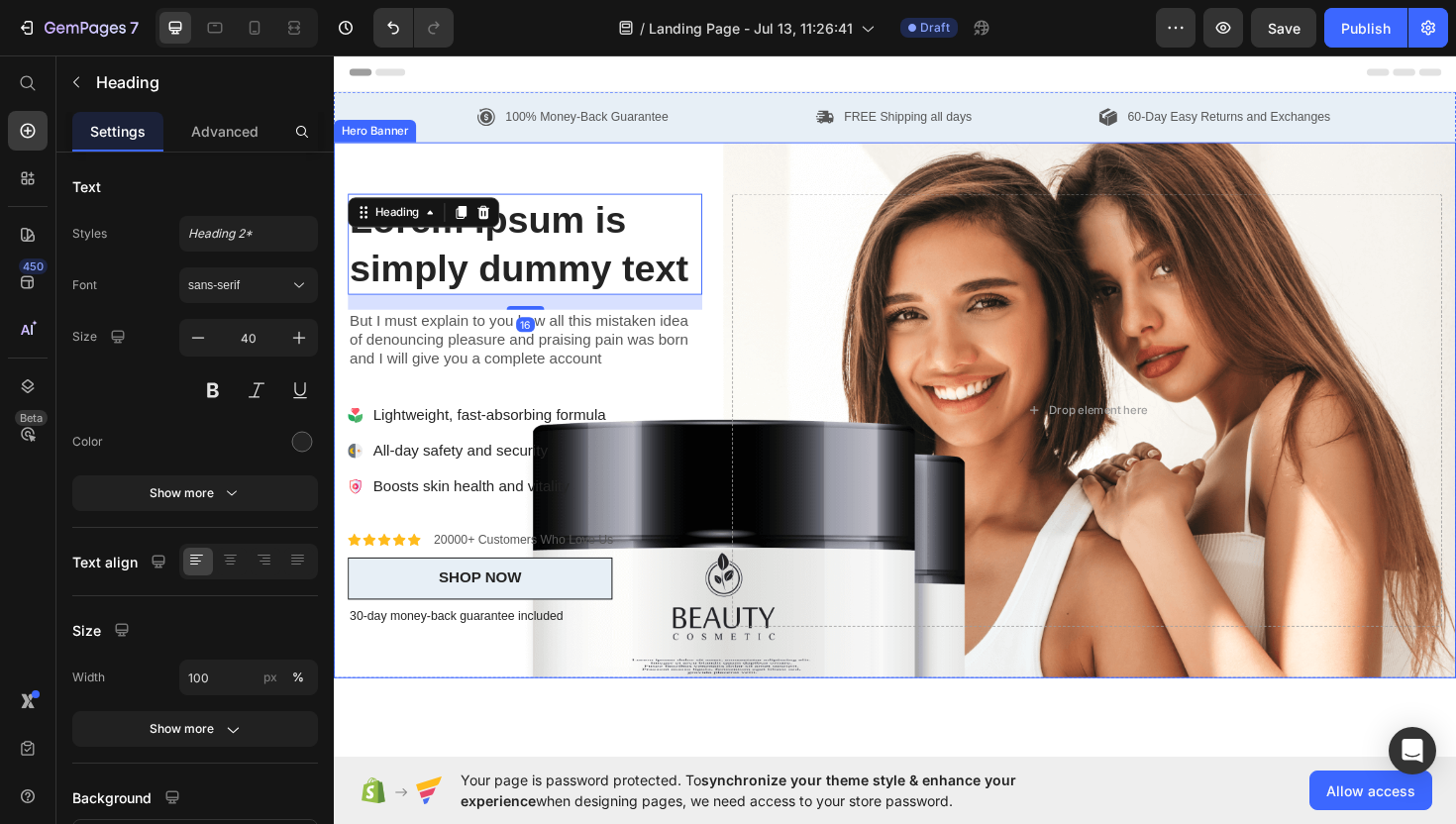 click on "Icon Icon Icon Icon Icon Icon List 20000+ Customers Who Love Us Text Block Row Lorem Ipsum is simply dummy text Heading   16 But I must explain to you how all this mistaken idea of denouncing pleasure and praising pain was born and I will give you a complete account  Text Block
Lightweight, fast-absorbing formula
All-day safety and security
Boosts skin health and vitality Item List Icon Icon Icon Icon Icon Icon List 20000+ Customers Who Love Us Text Block Row SHOP NOW Button 30-day money-back guarantee included  Text Block
Drop element here" at bounding box center [928, 431] 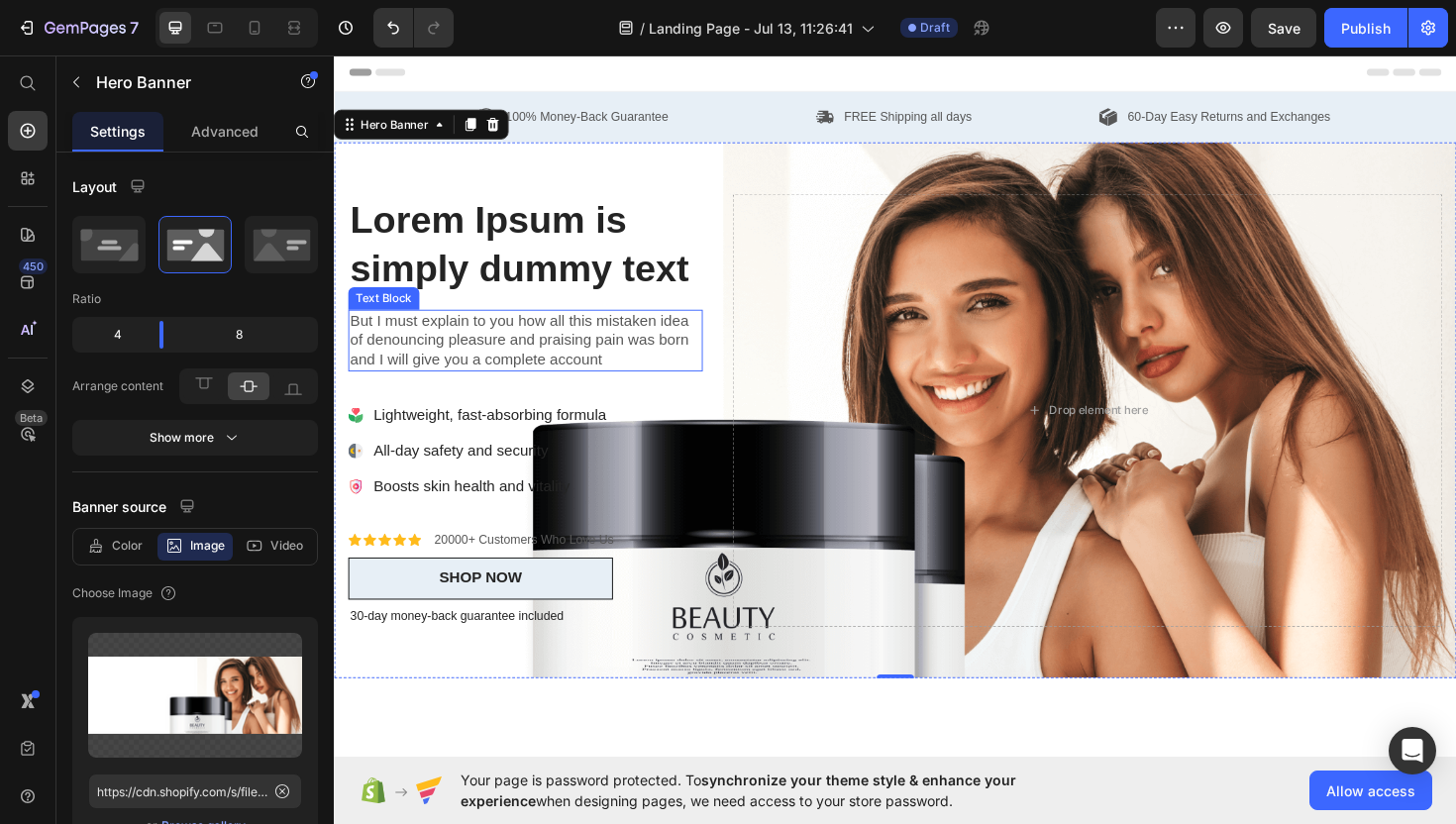 click on "Lorem Ipsum is simply dummy text" at bounding box center [536, 256] 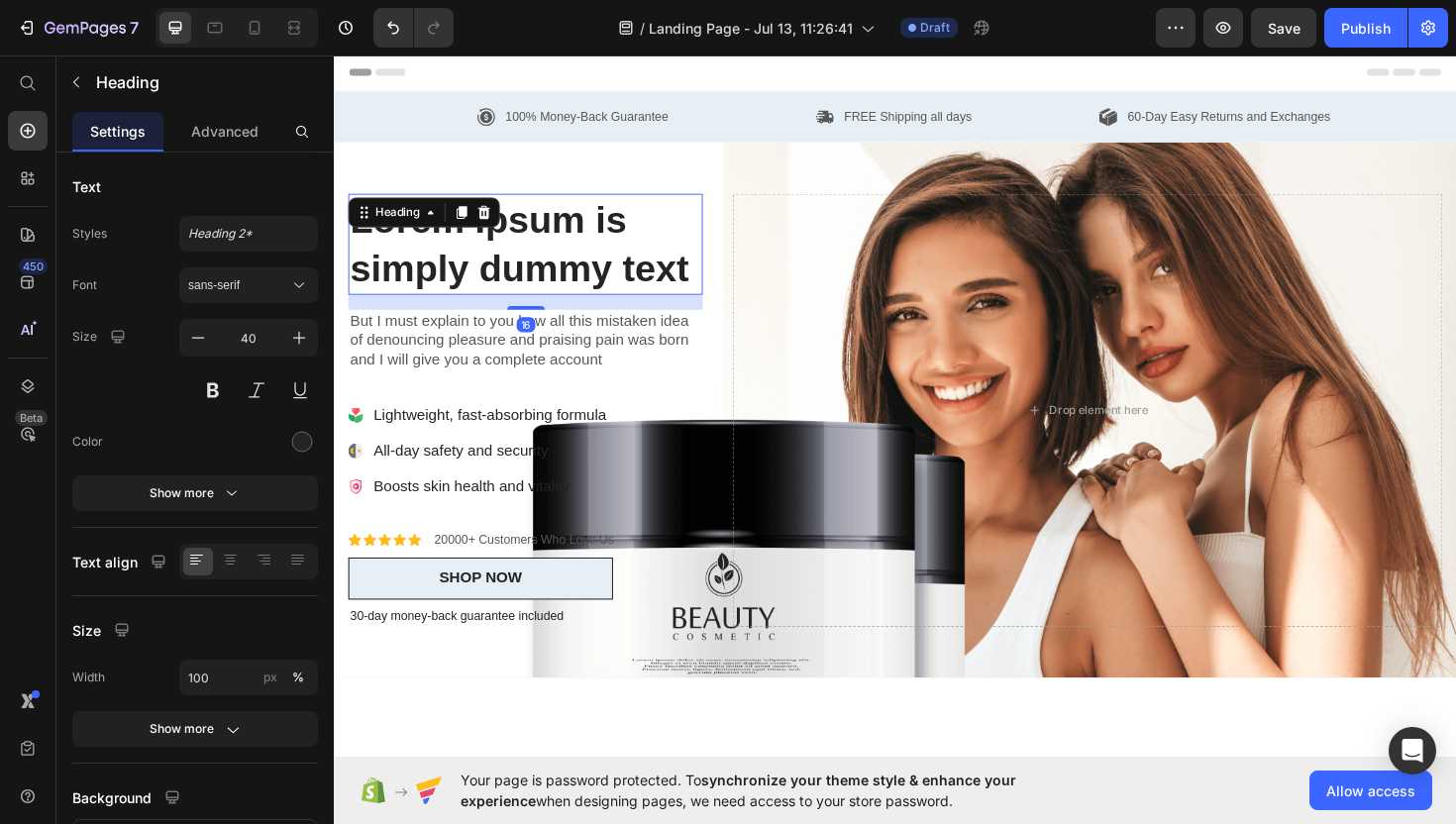 click on "Lorem Ipsum is simply dummy text" at bounding box center [536, 256] 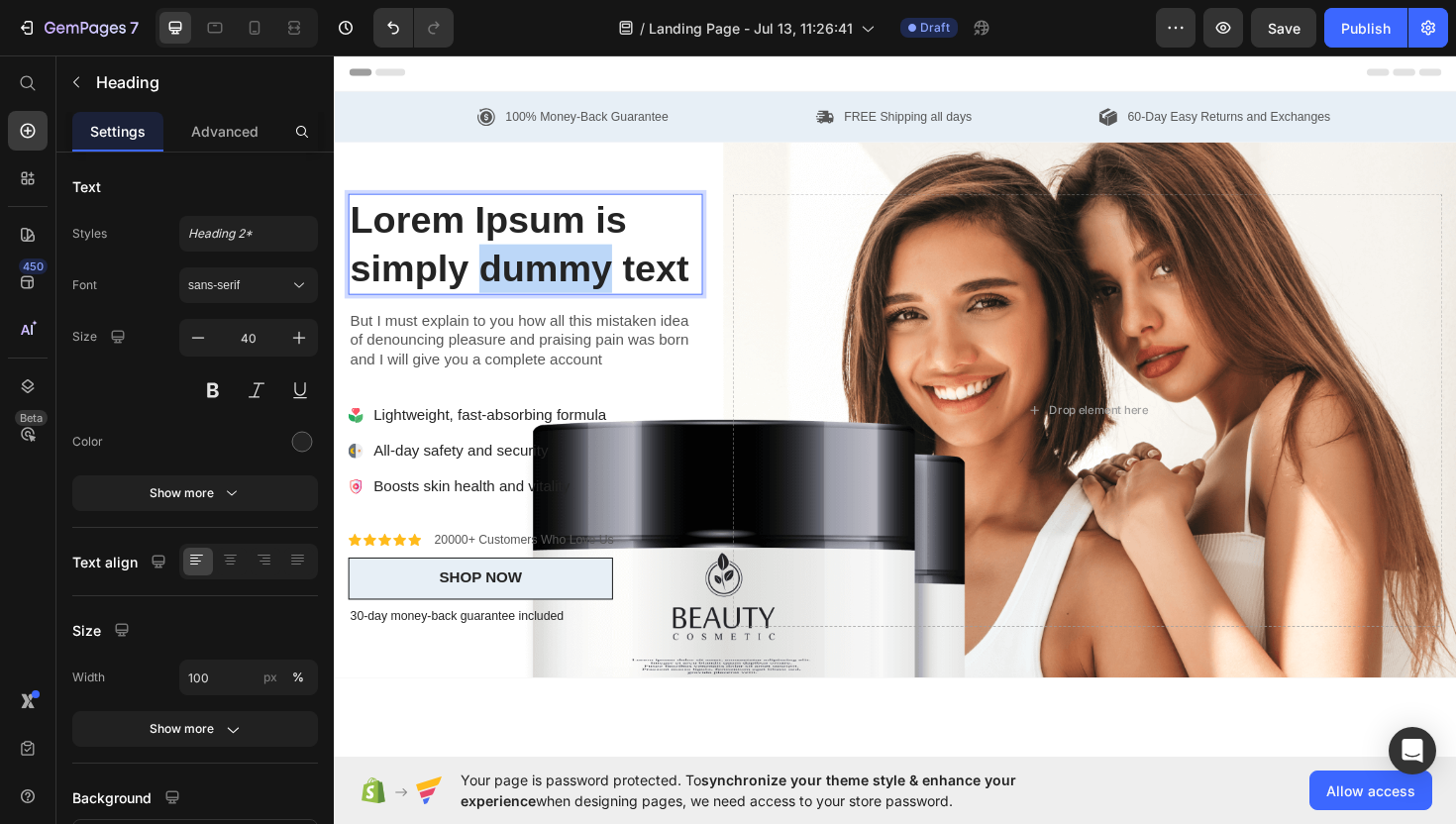 click on "Lorem Ipsum is simply dummy text" at bounding box center [536, 256] 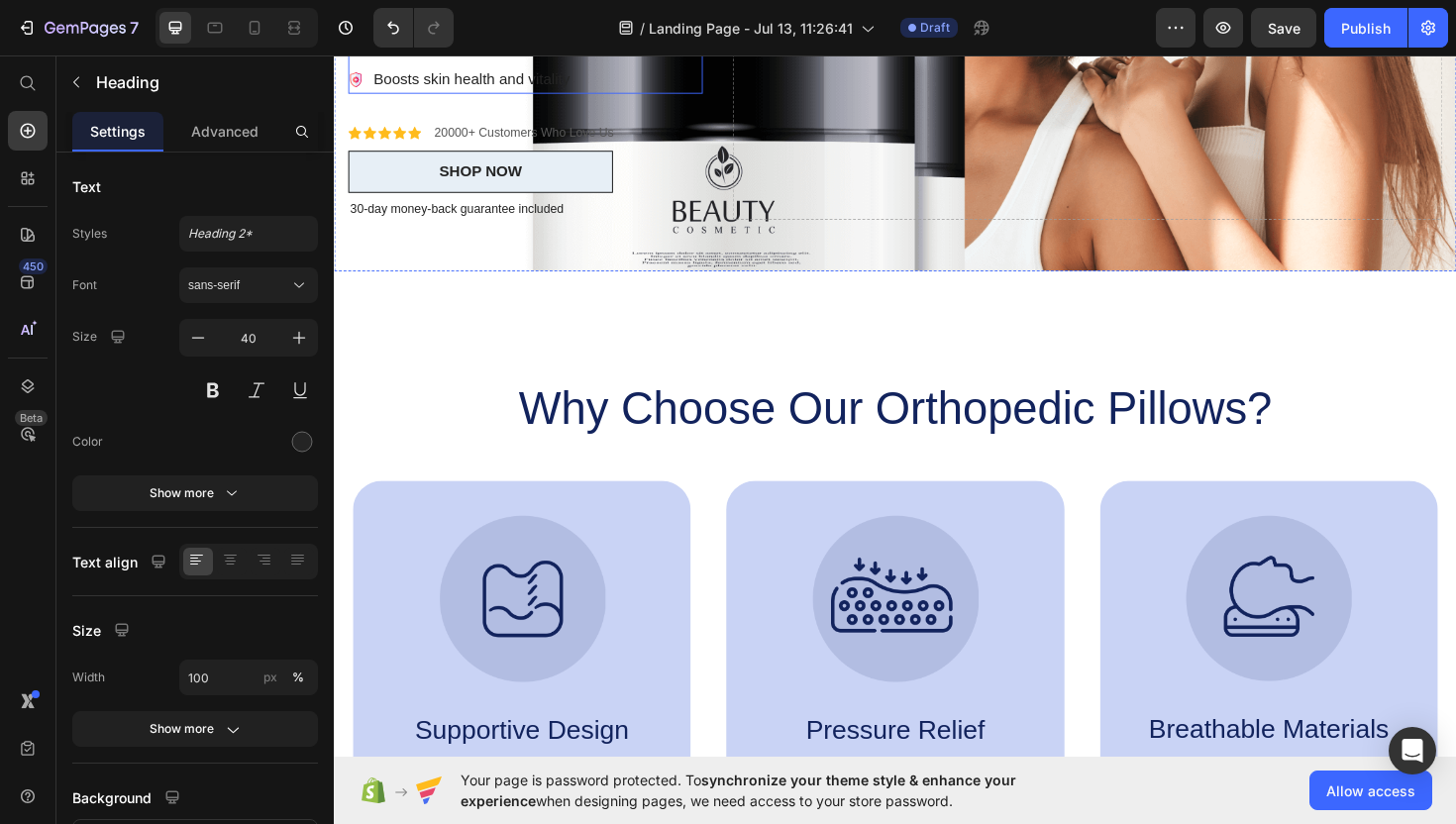 scroll, scrollTop: 666, scrollLeft: 0, axis: vertical 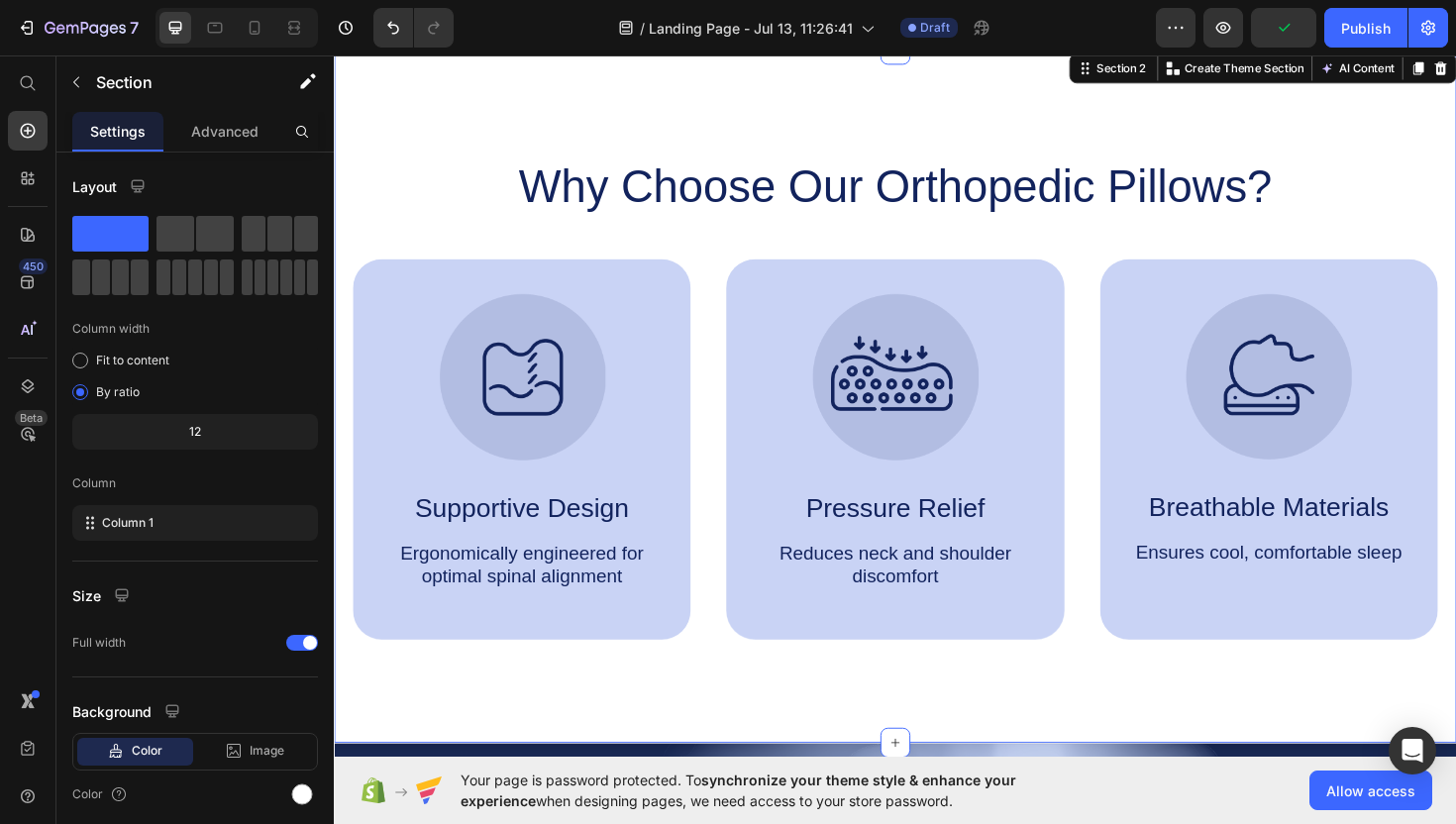 click on "Why Choose Our Orthopedic Pillows? Heading Image Supportive Design Text Block Ergonomically engineered for optimal spinal alignment Text Block Hero Banner Image Pressure Relief Text Block Reduces neck and shoulder discomfort Text Block Hero Banner Image Breathable Materials Text Block Ensures cool, comfortable sleep Text Block Hero Banner Row Image Supportive Design Text Block Ergonomically engineered for optimal spinal alignment Text Block Hero Banner Image Pressure Relief Text Block Reduces neck and shoulder discomfort Text Block Hero Banner Row Image Breathable Materials Text Block Ensures cool, comfortable sleep Text Block Hero Banner Row Section 2   You can create reusable sections Create Theme Section AI Content Write with GemAI What would you like to describe here? Tone and Voice Persuasive Product ExspressoGo One – Wireless 3-in-1 Travel Espresso Maker Show more Generate" at bounding box center (928, 416) 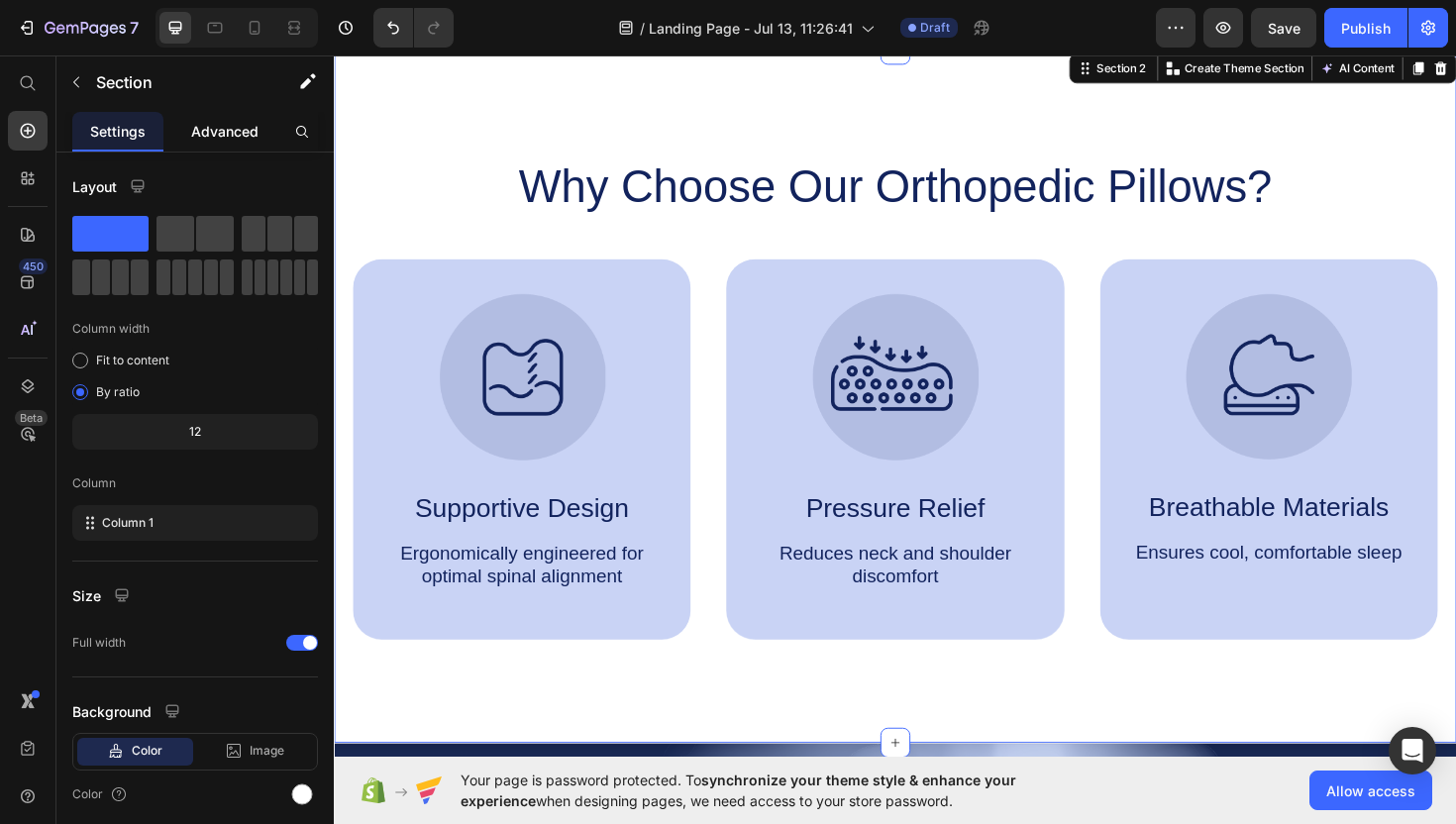 click on "Advanced" at bounding box center (225, 131) 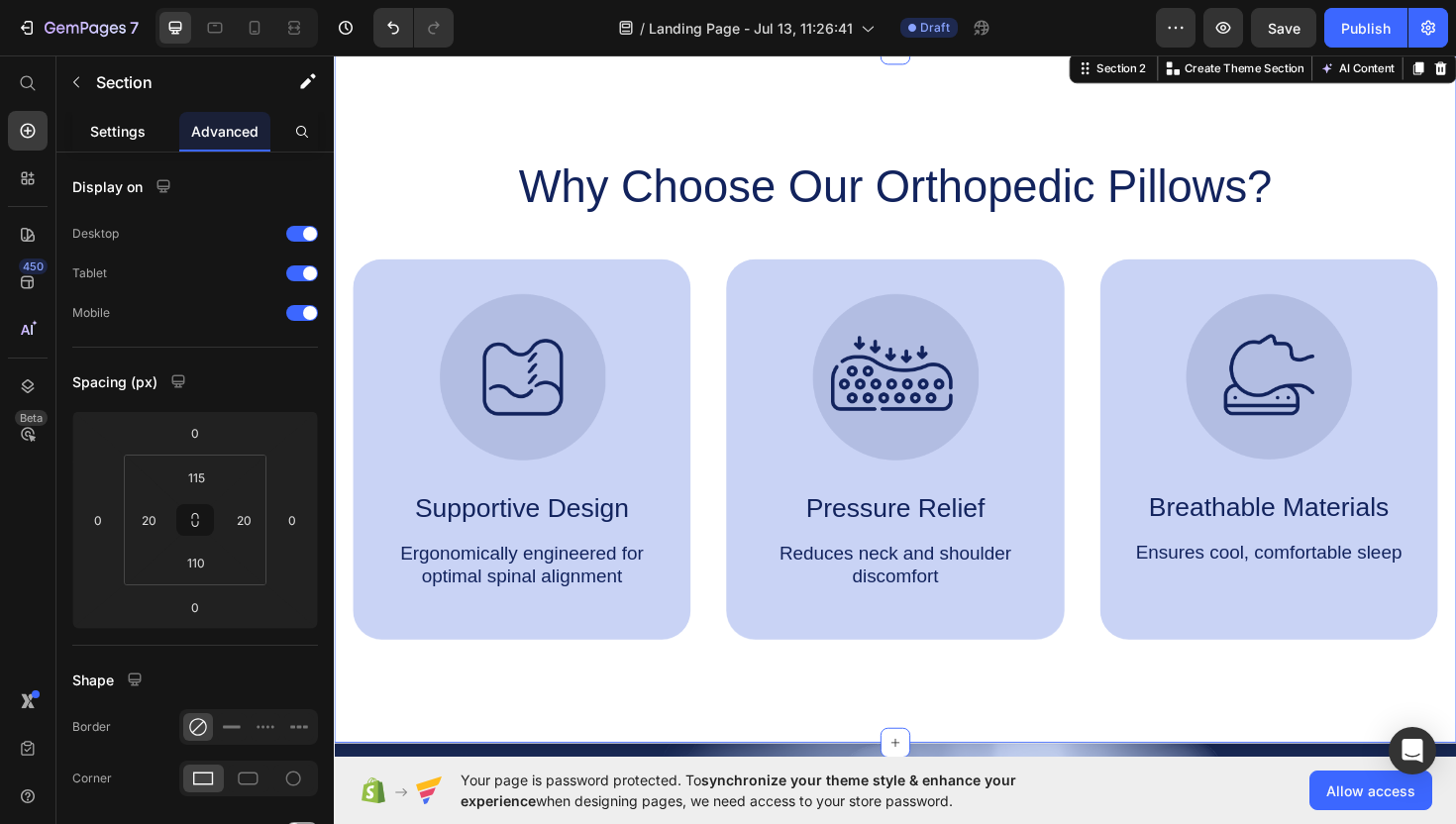 click on "Settings" at bounding box center [118, 131] 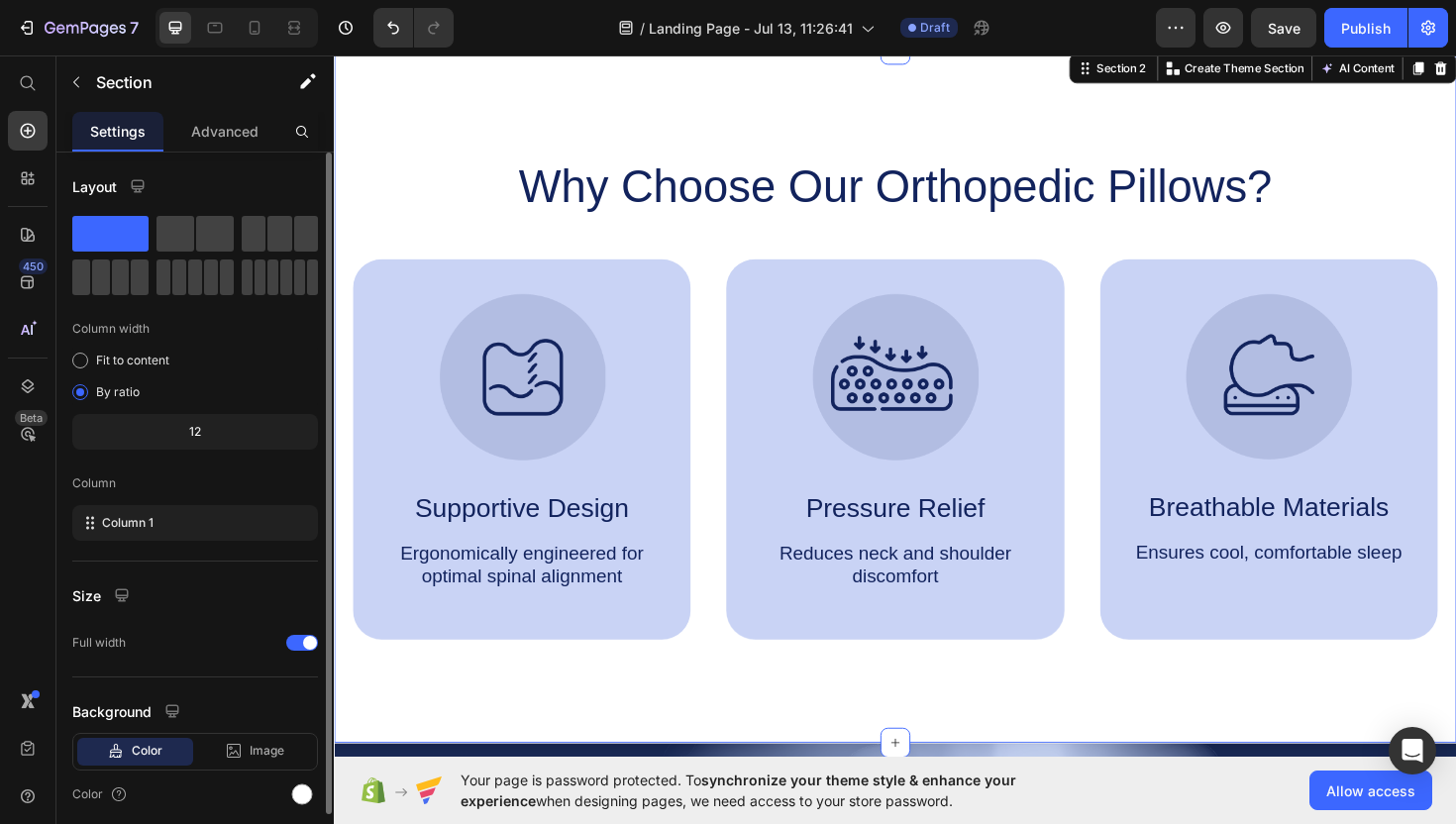 scroll, scrollTop: 72, scrollLeft: 0, axis: vertical 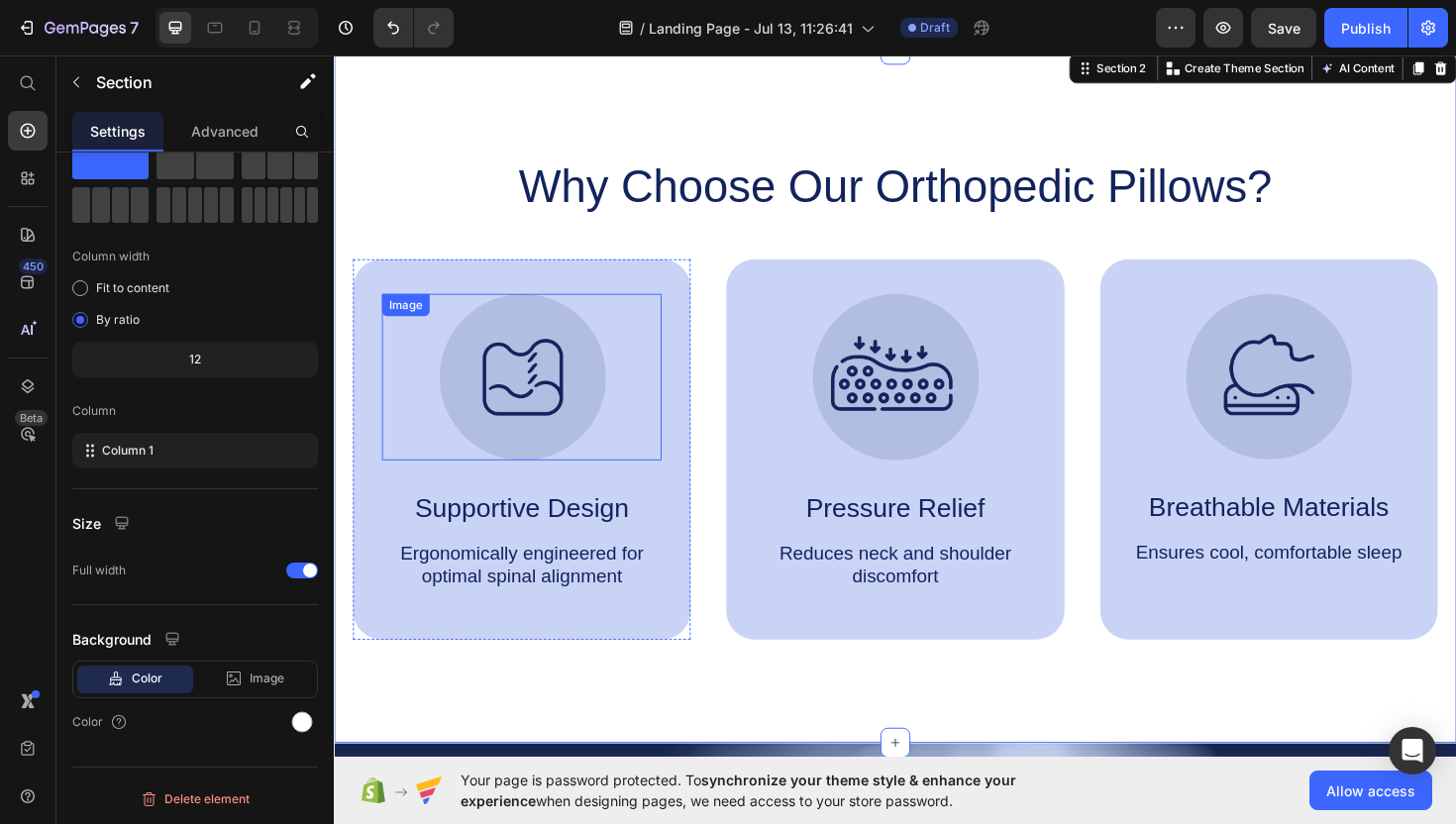 click at bounding box center [532, 396] 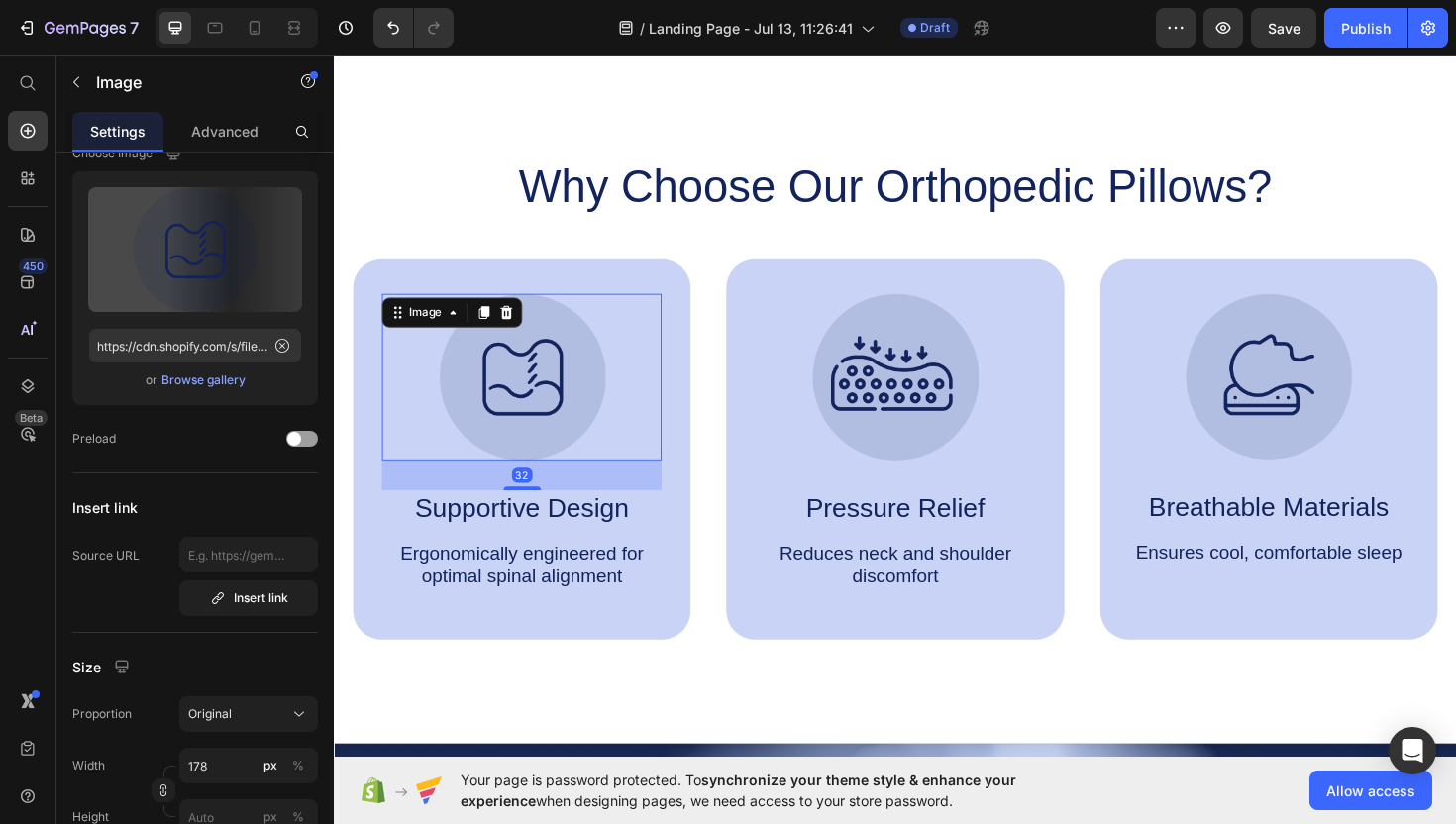 scroll, scrollTop: 0, scrollLeft: 0, axis: both 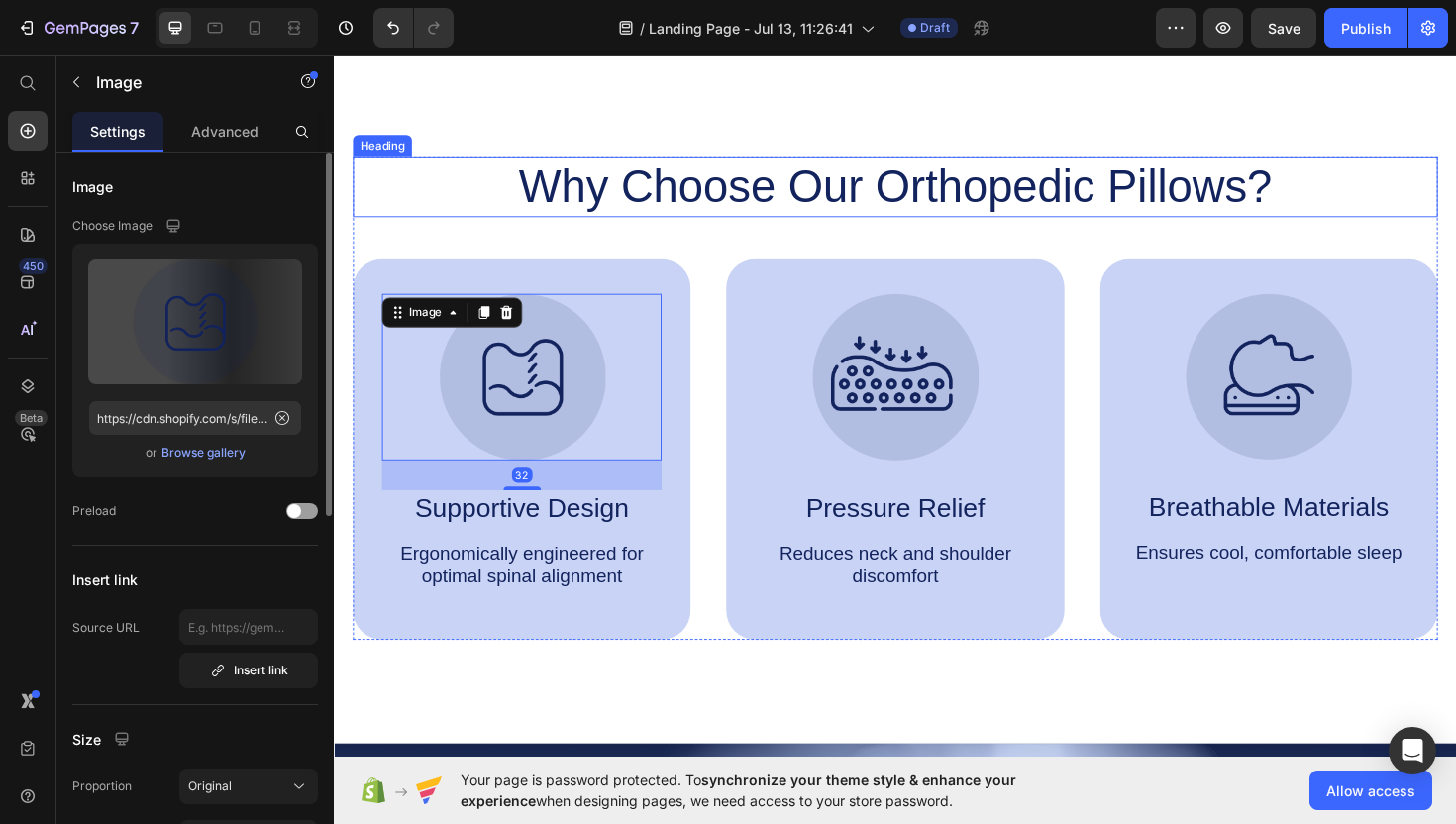 click on "Why Choose Our Orthopedic Pillows?" at bounding box center [928, 195] 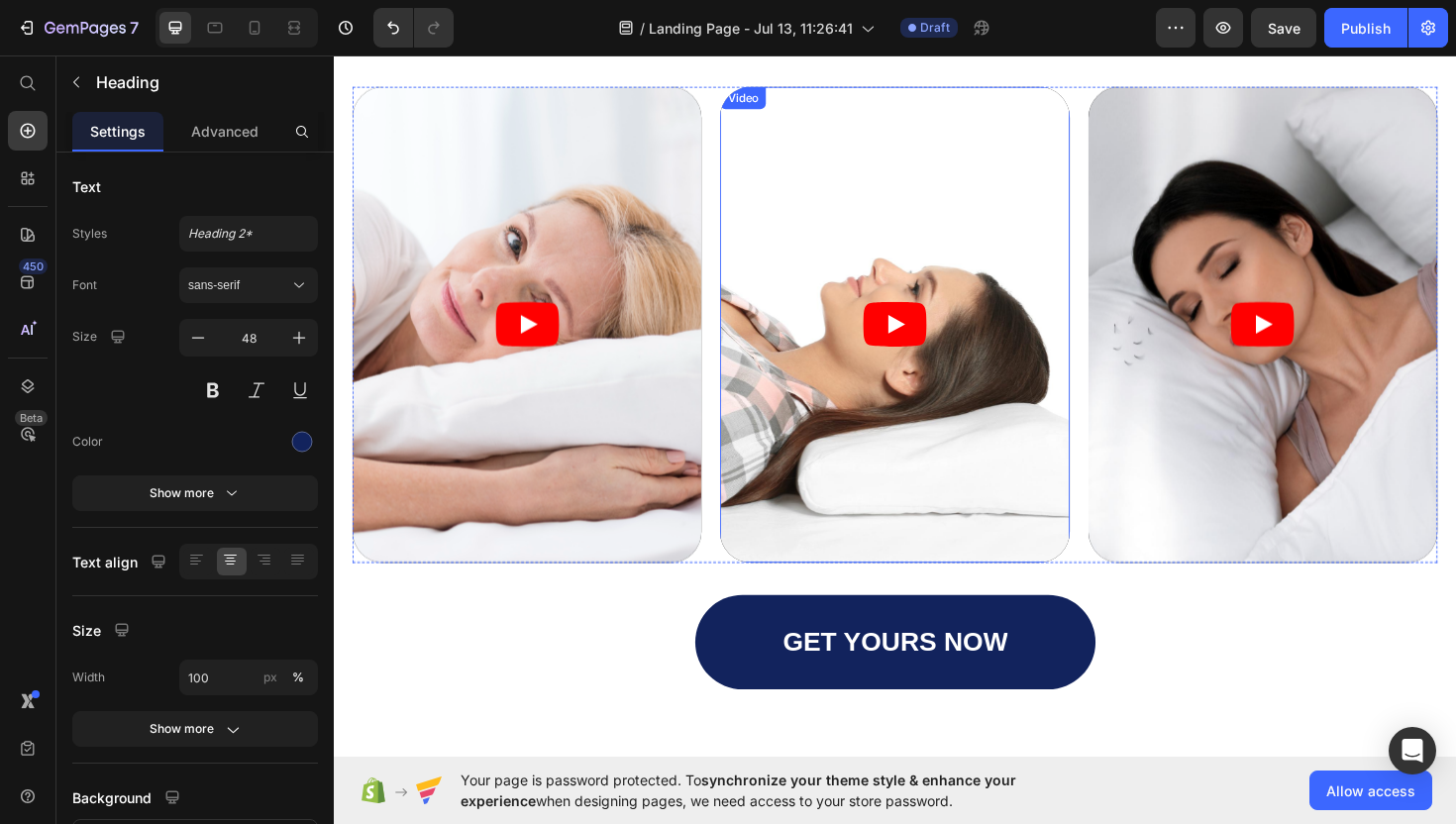 scroll, scrollTop: 2348, scrollLeft: 0, axis: vertical 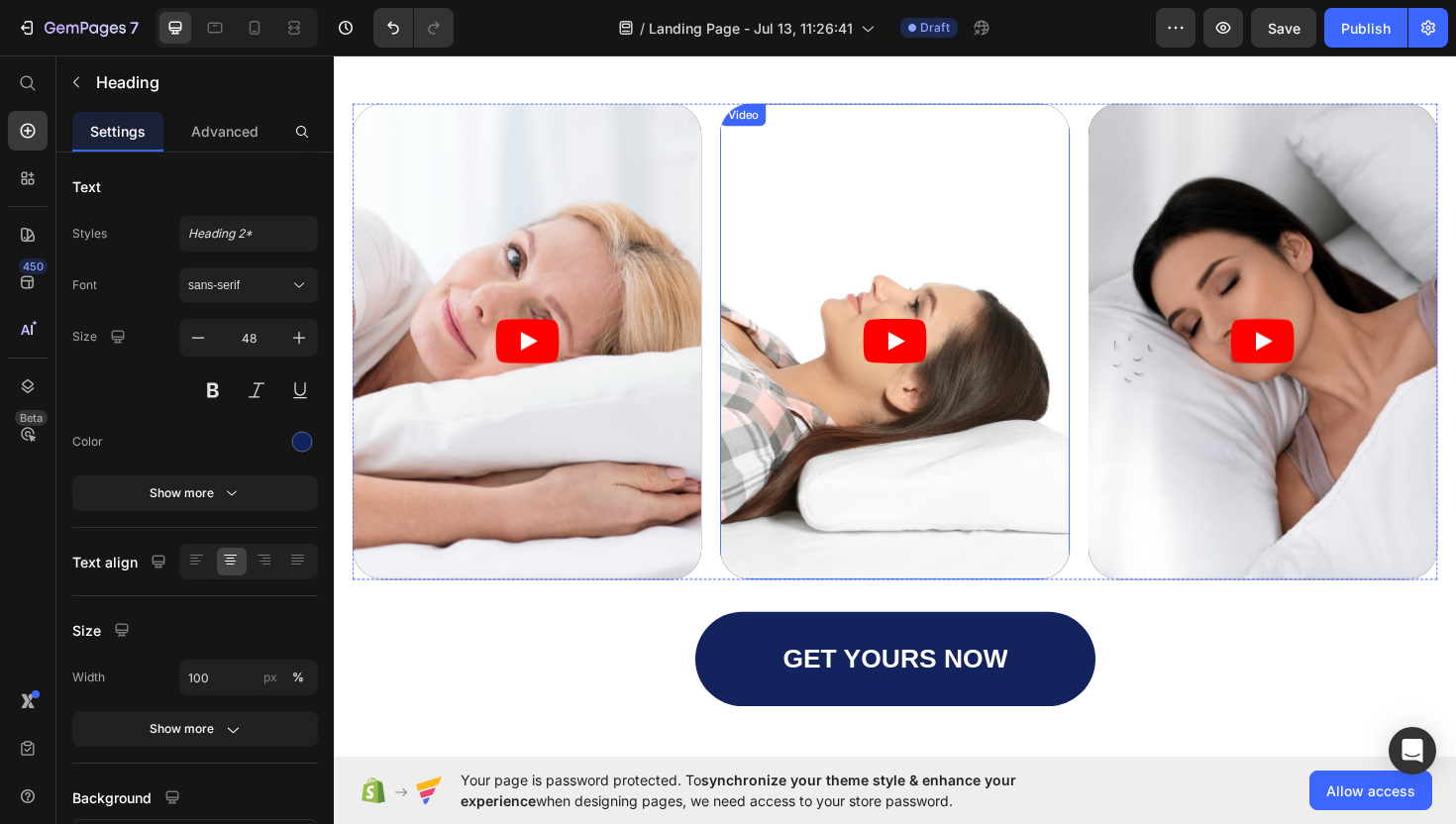 click at bounding box center (927, 359) 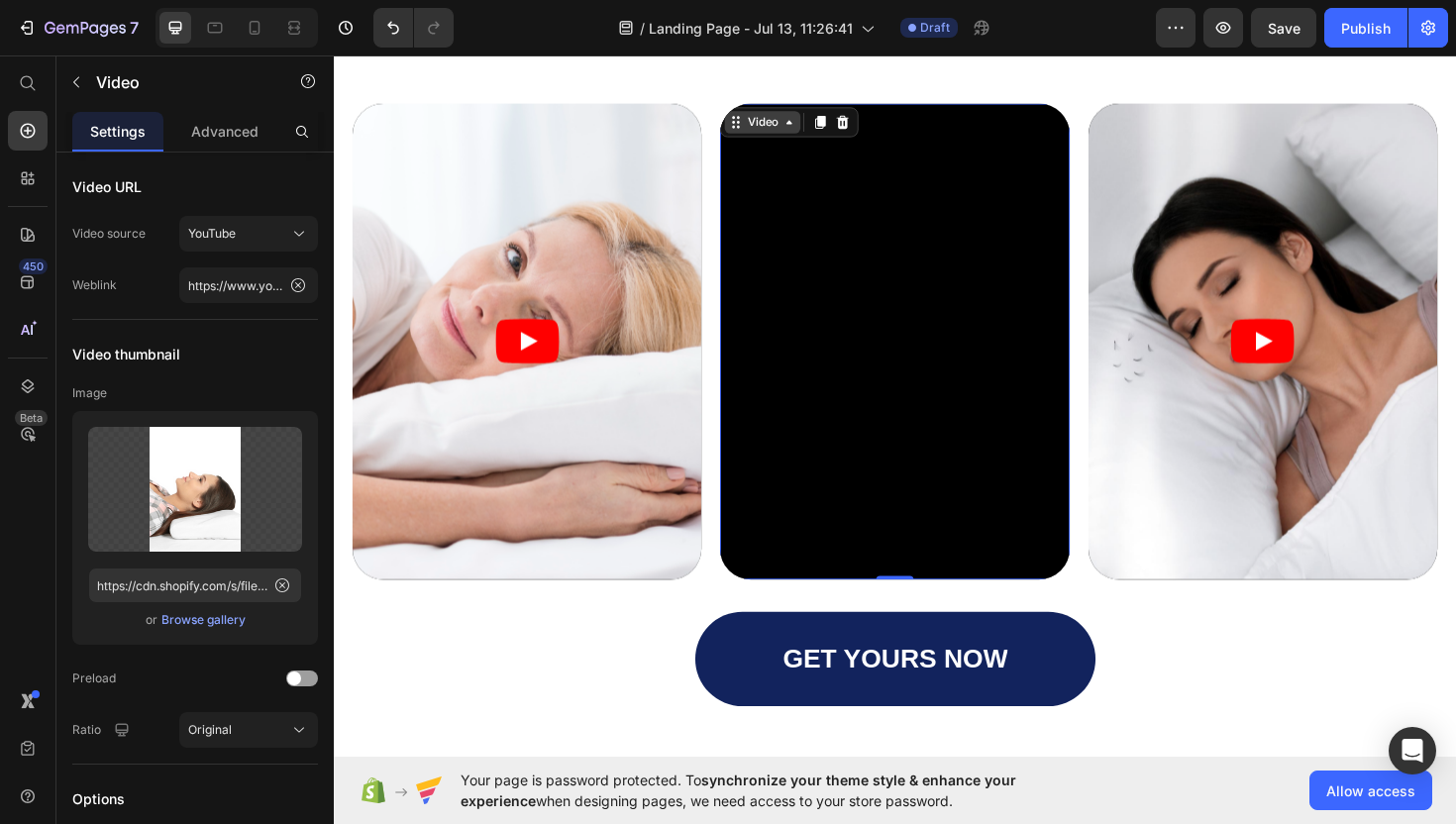 click on "Video" at bounding box center (787, 127) 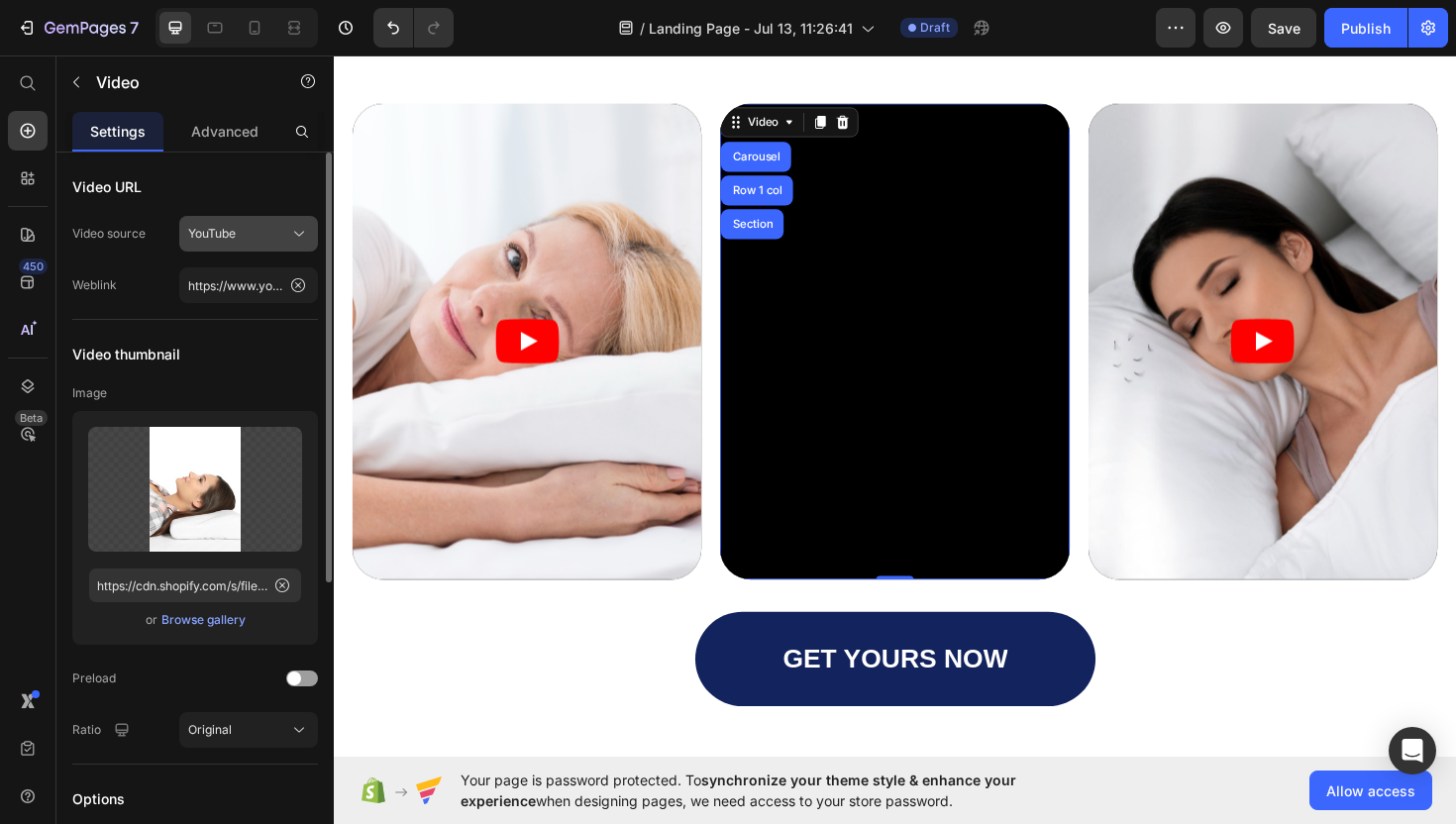 click on "YouTube" at bounding box center (212, 234) 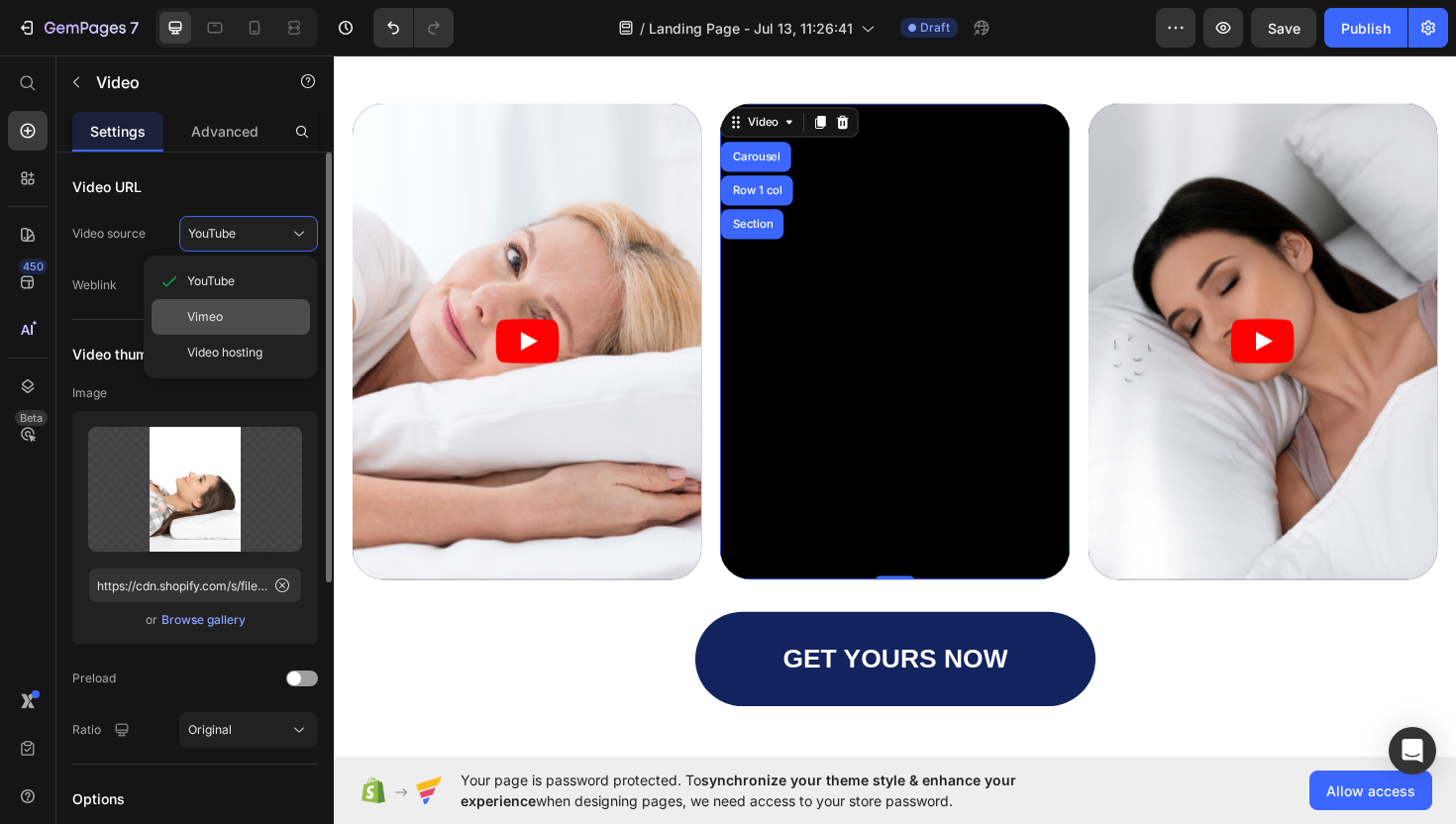 click on "Vimeo" at bounding box center [245, 317] 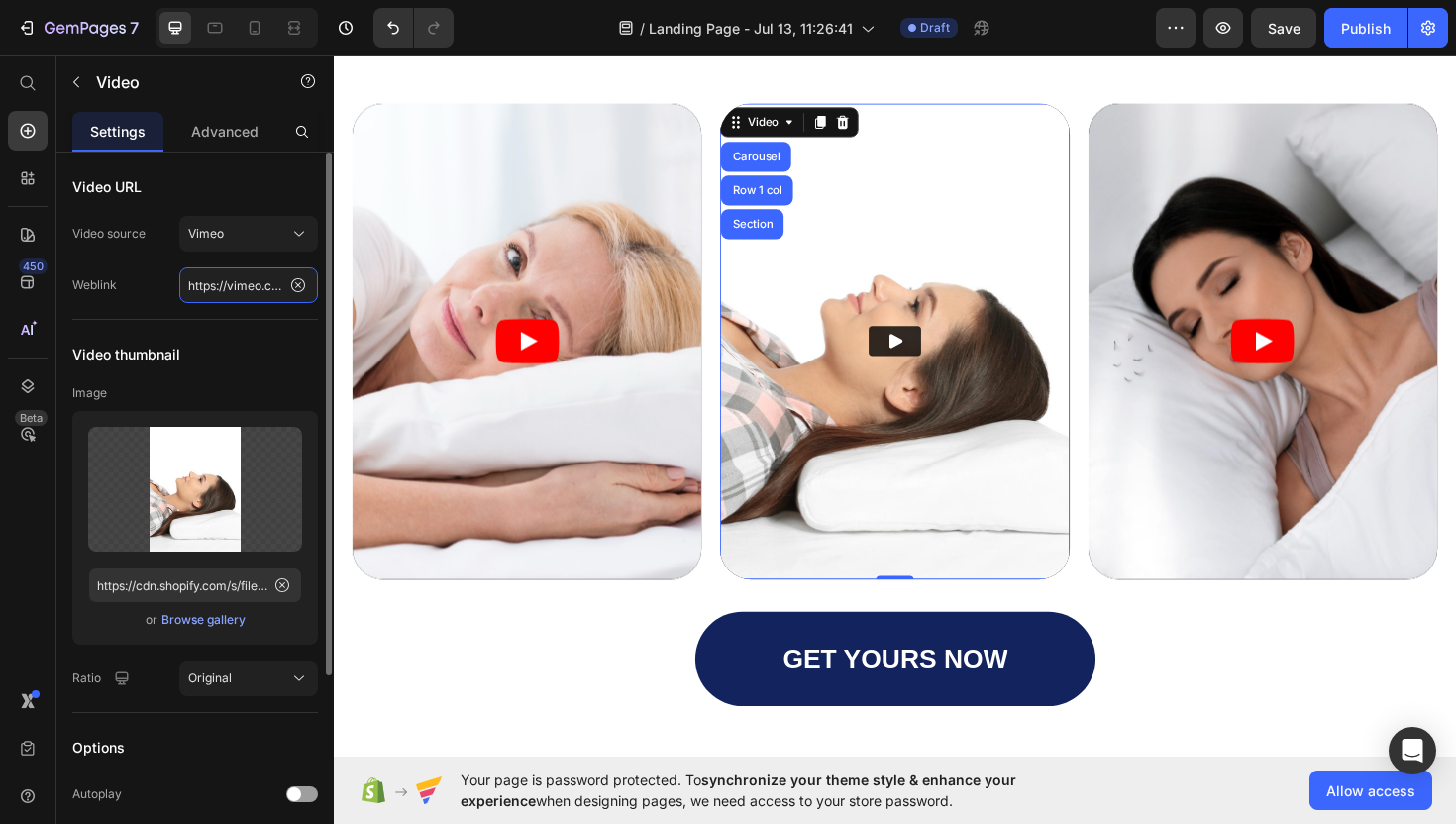 click on "https://vimeo.com/347119375" 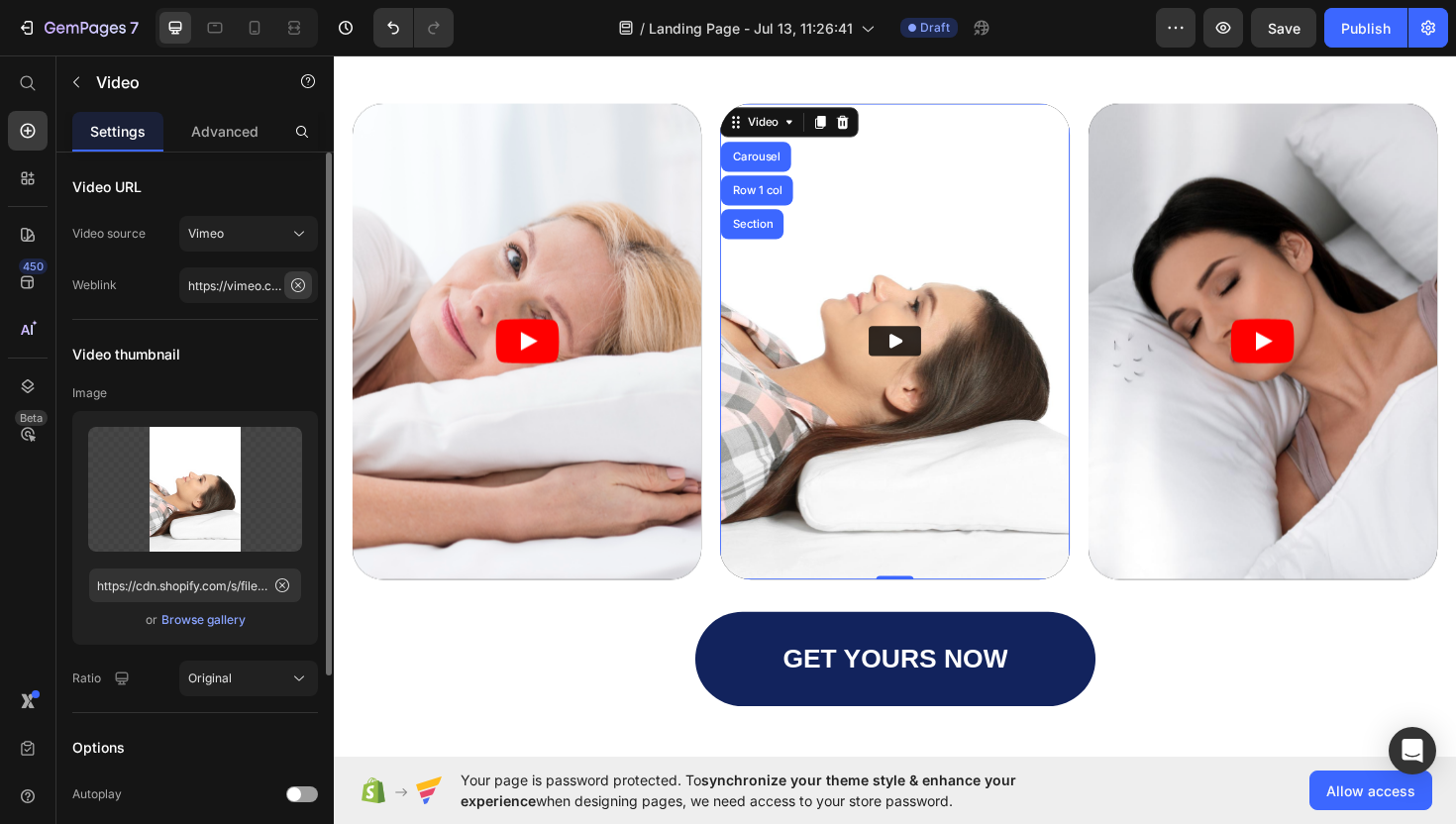 click 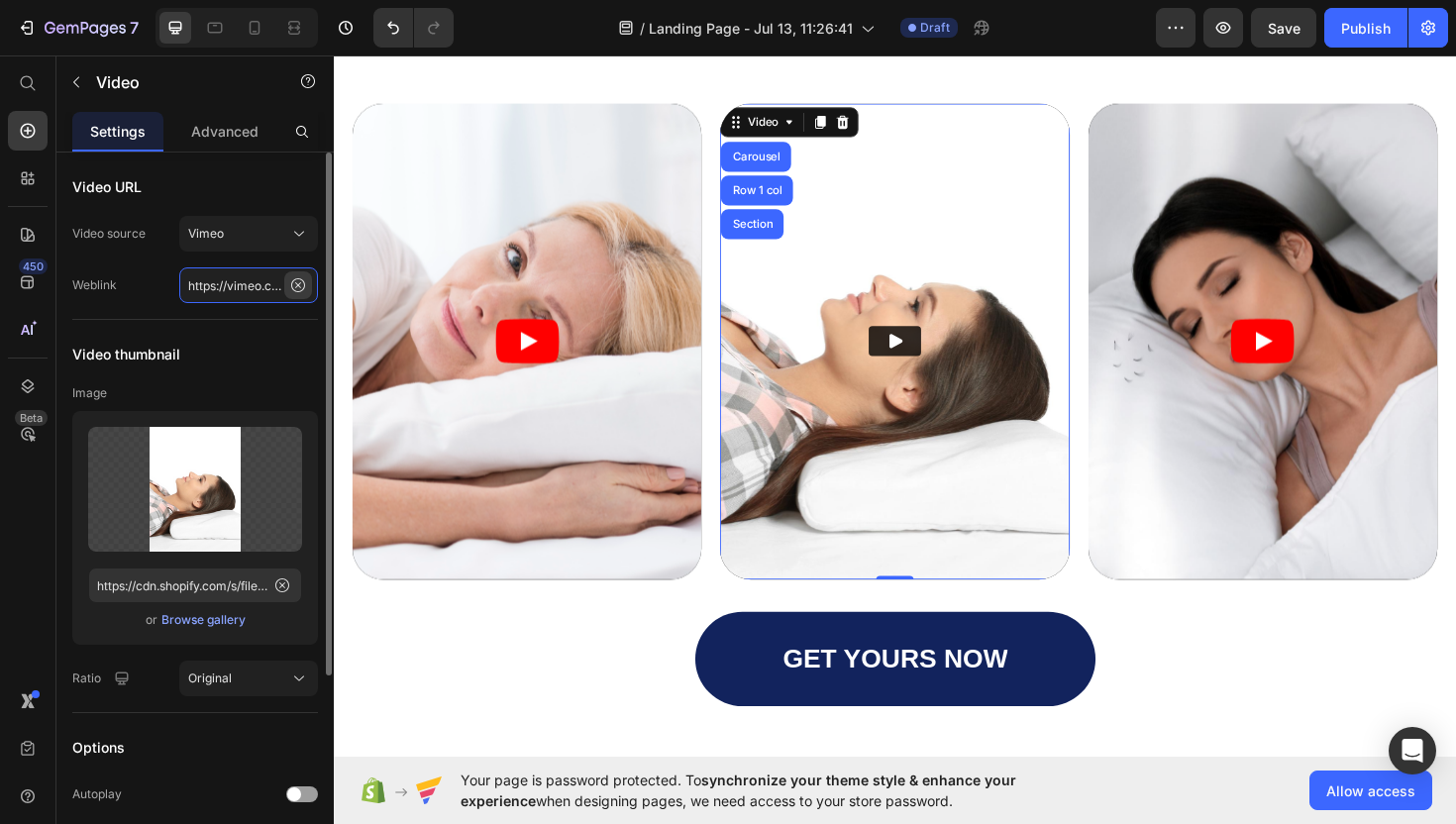type 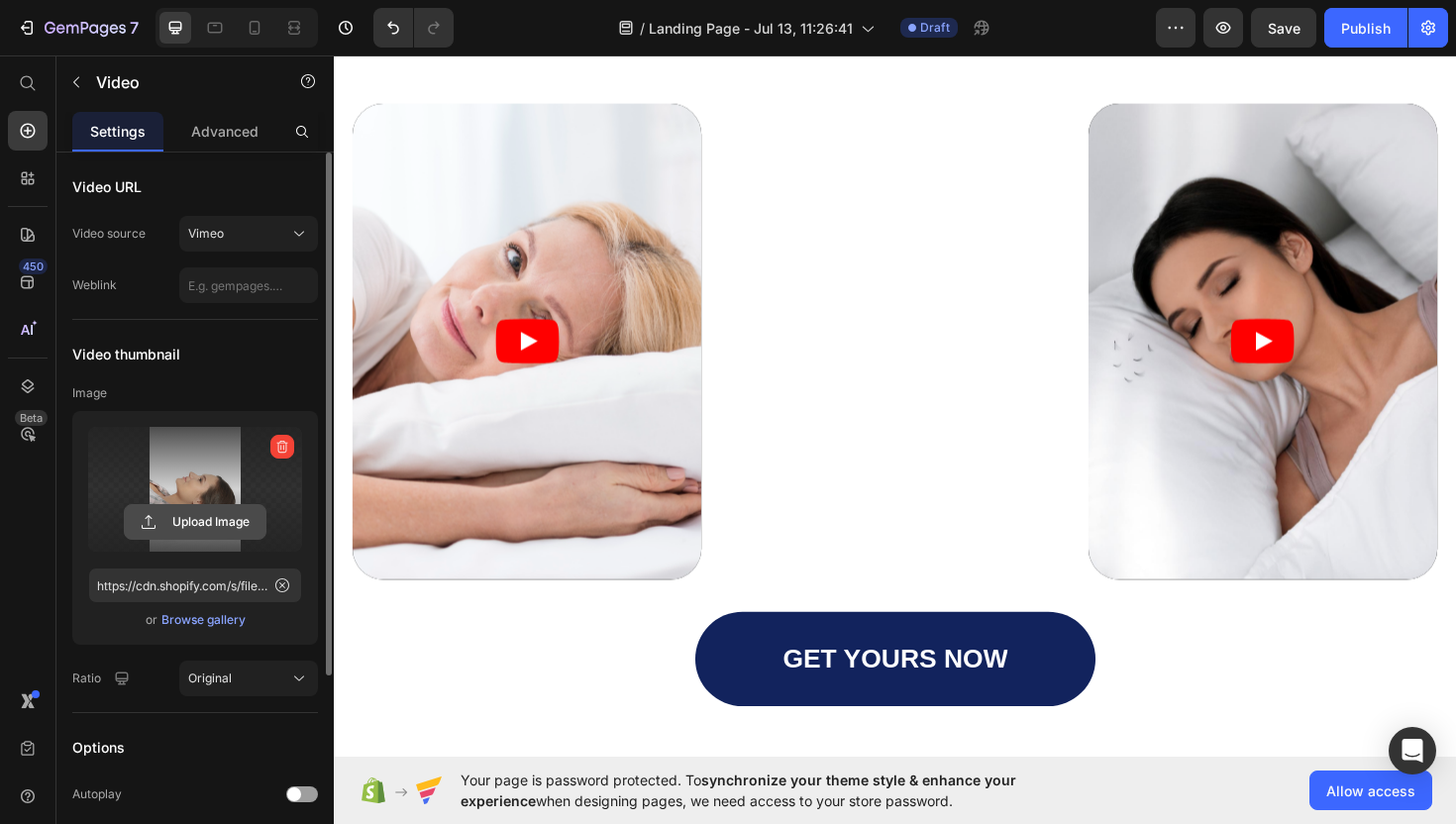 click 